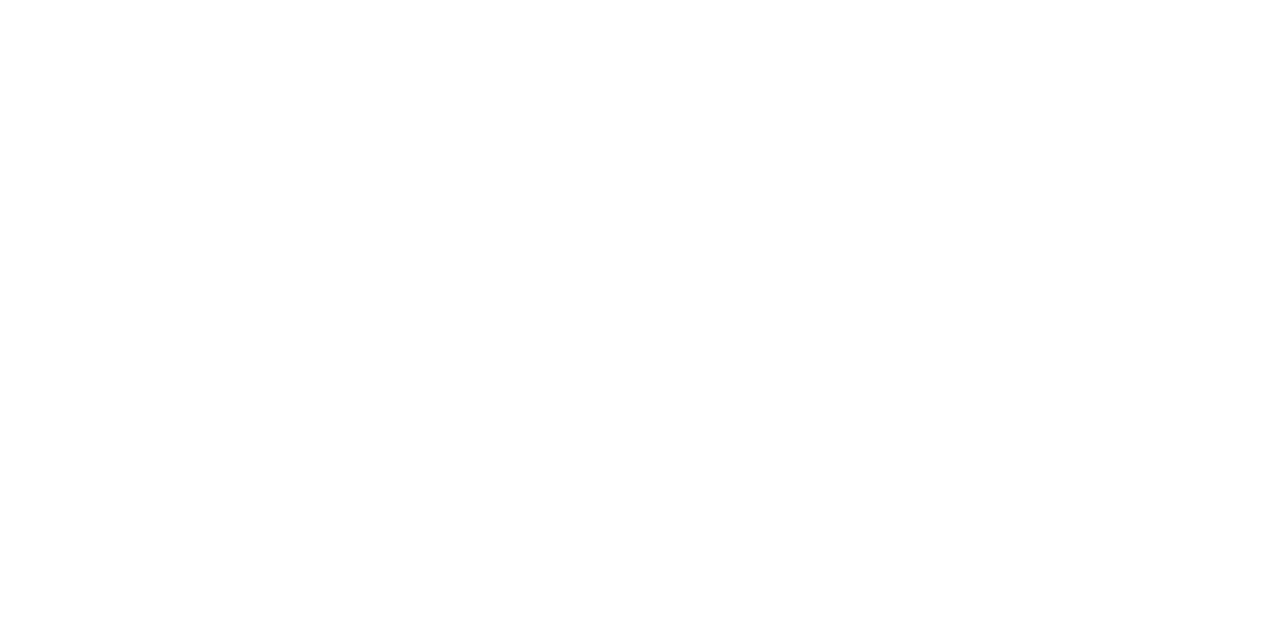 scroll, scrollTop: 0, scrollLeft: 0, axis: both 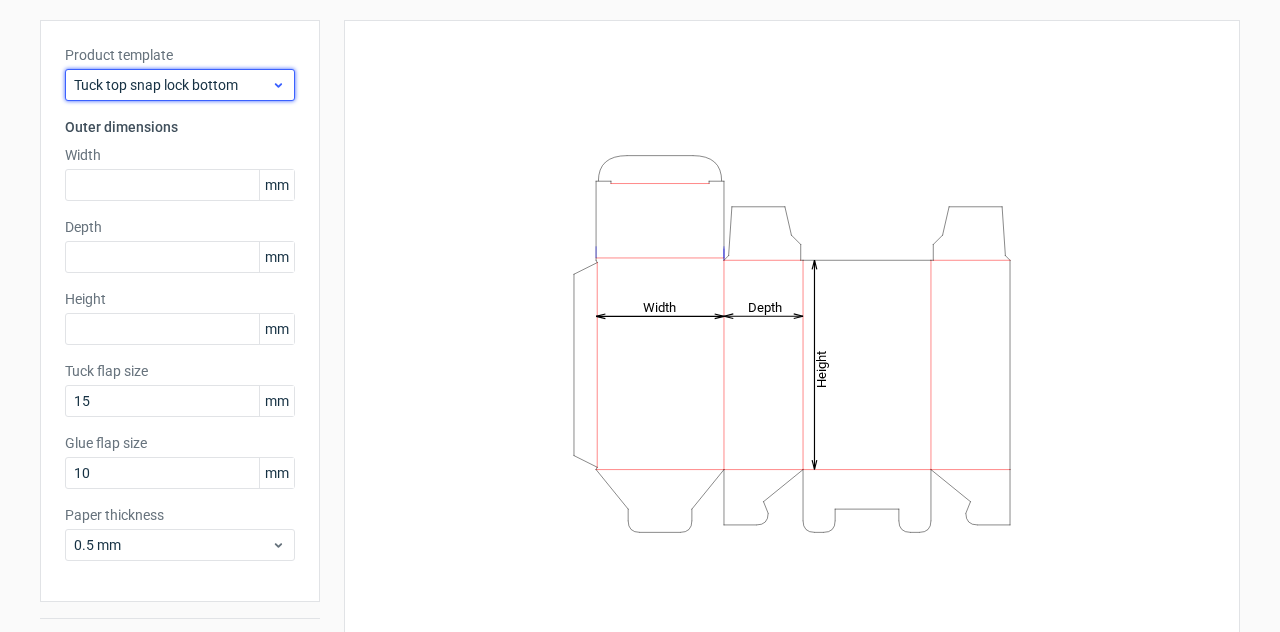 click on "Tuck top snap lock bottom" at bounding box center (172, 85) 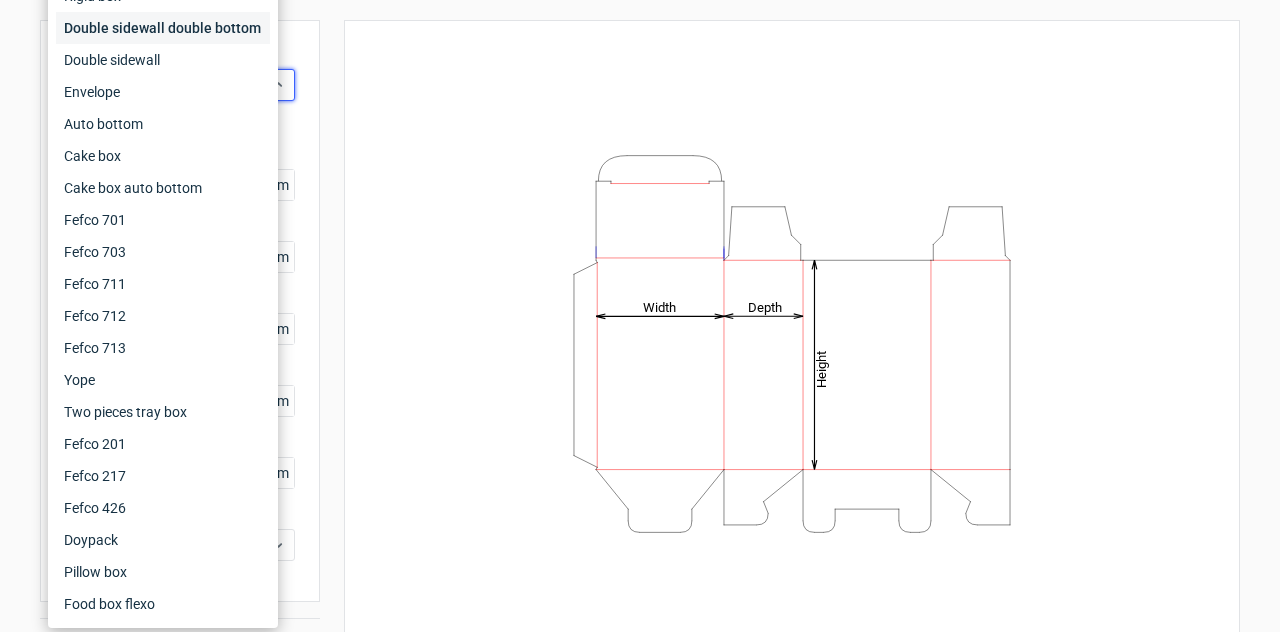 click on "Double sidewall double bottom" at bounding box center (163, 28) 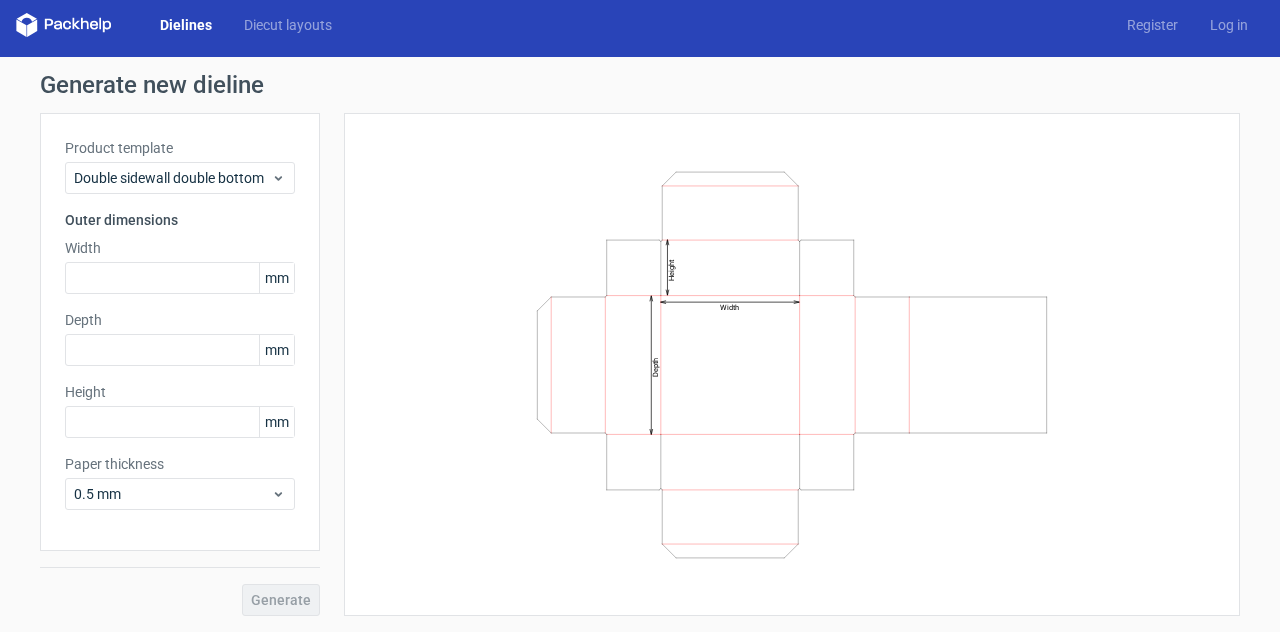 scroll, scrollTop: 7, scrollLeft: 0, axis: vertical 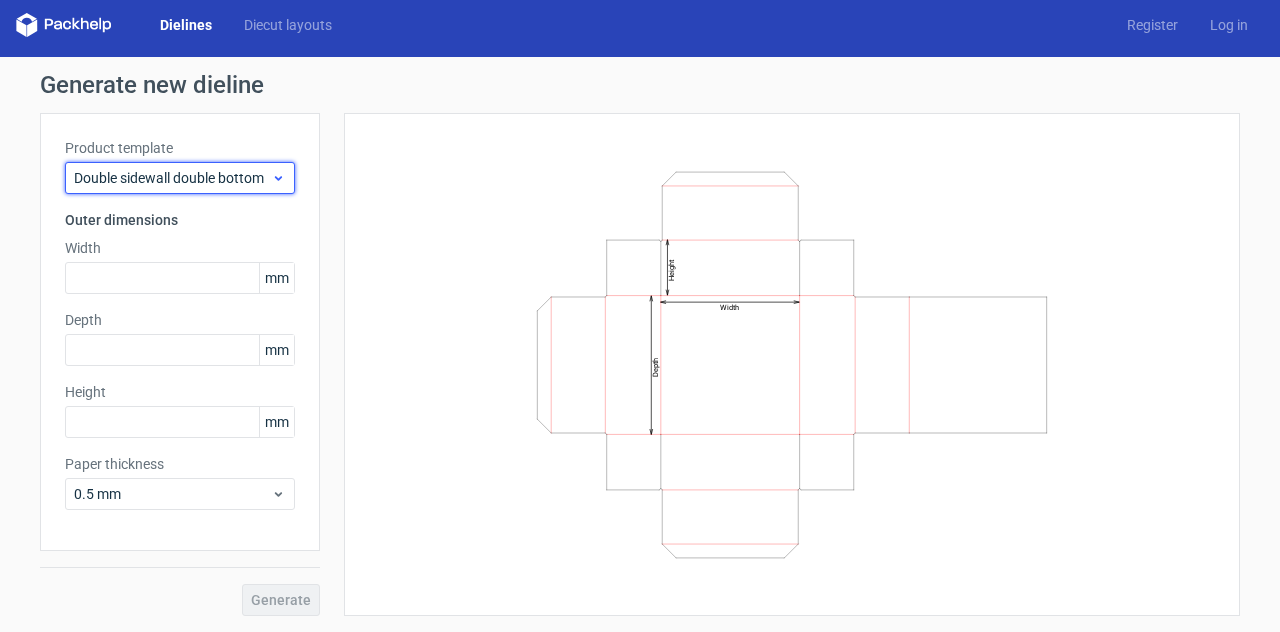 click on "Double sidewall double bottom" at bounding box center [180, 178] 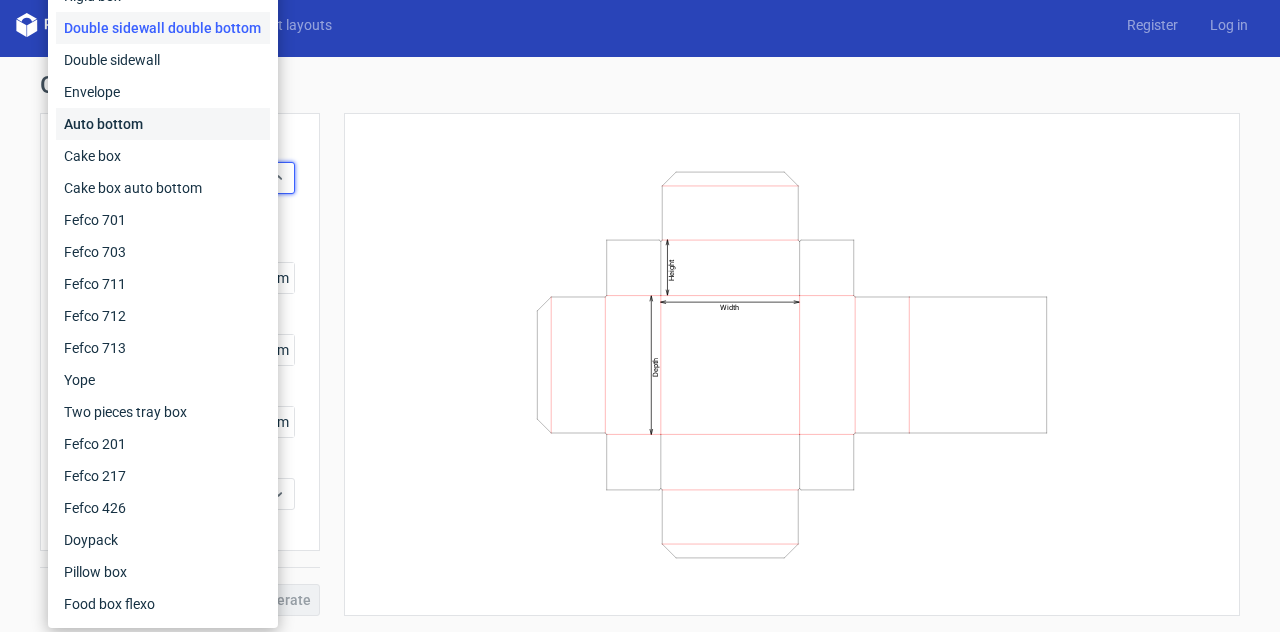 click on "Auto bottom" at bounding box center [163, 124] 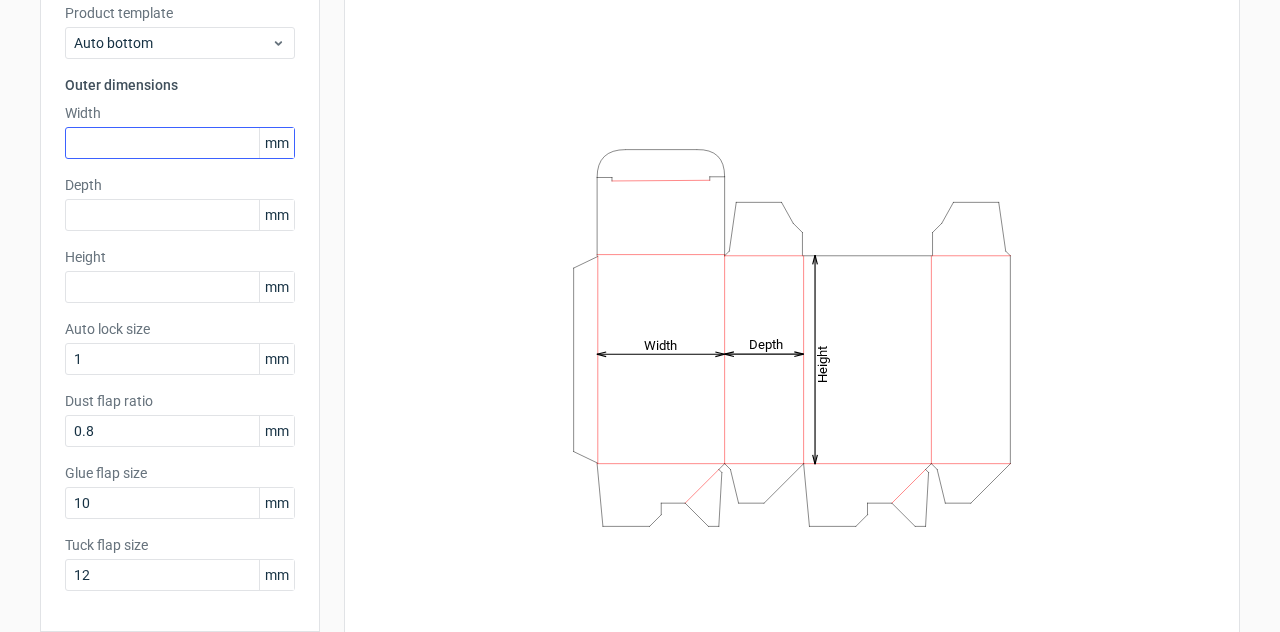 scroll, scrollTop: 0, scrollLeft: 0, axis: both 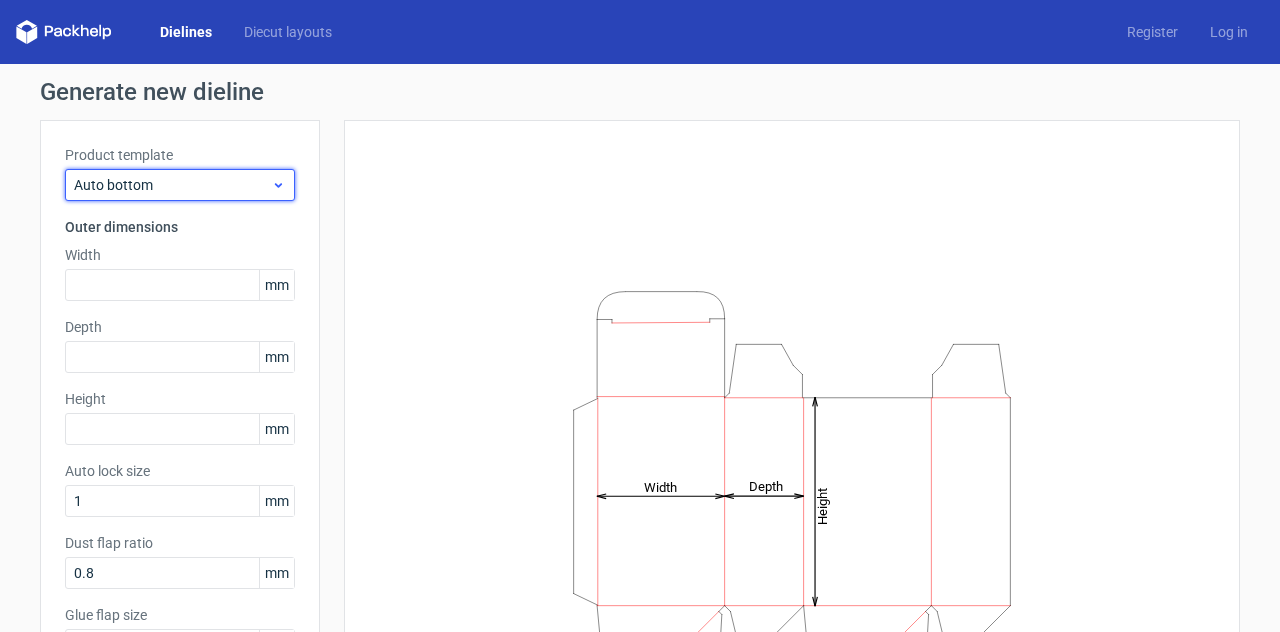 click on "Auto bottom" at bounding box center (172, 185) 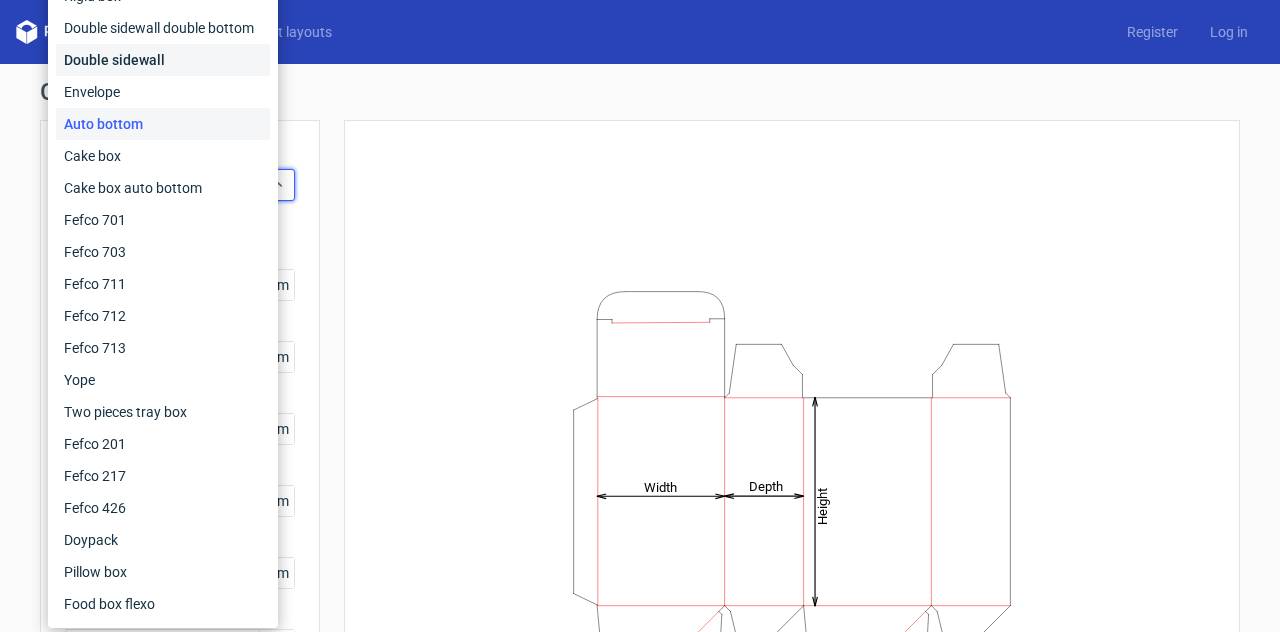click on "Double sidewall" at bounding box center (163, 60) 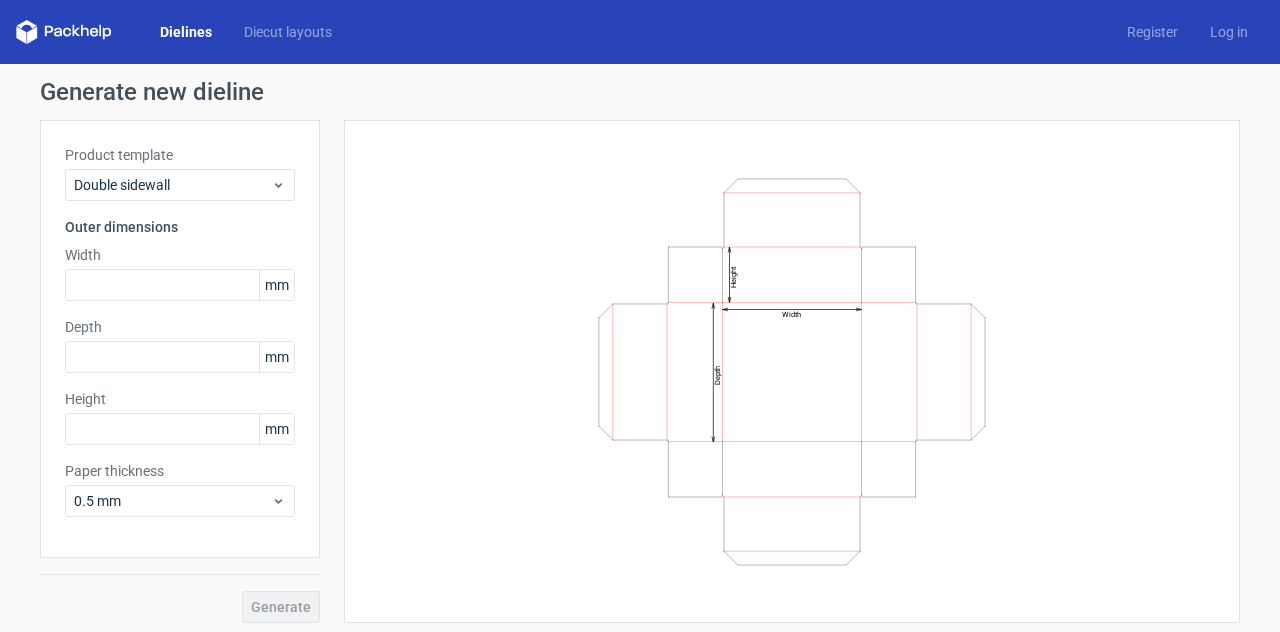 scroll, scrollTop: 7, scrollLeft: 0, axis: vertical 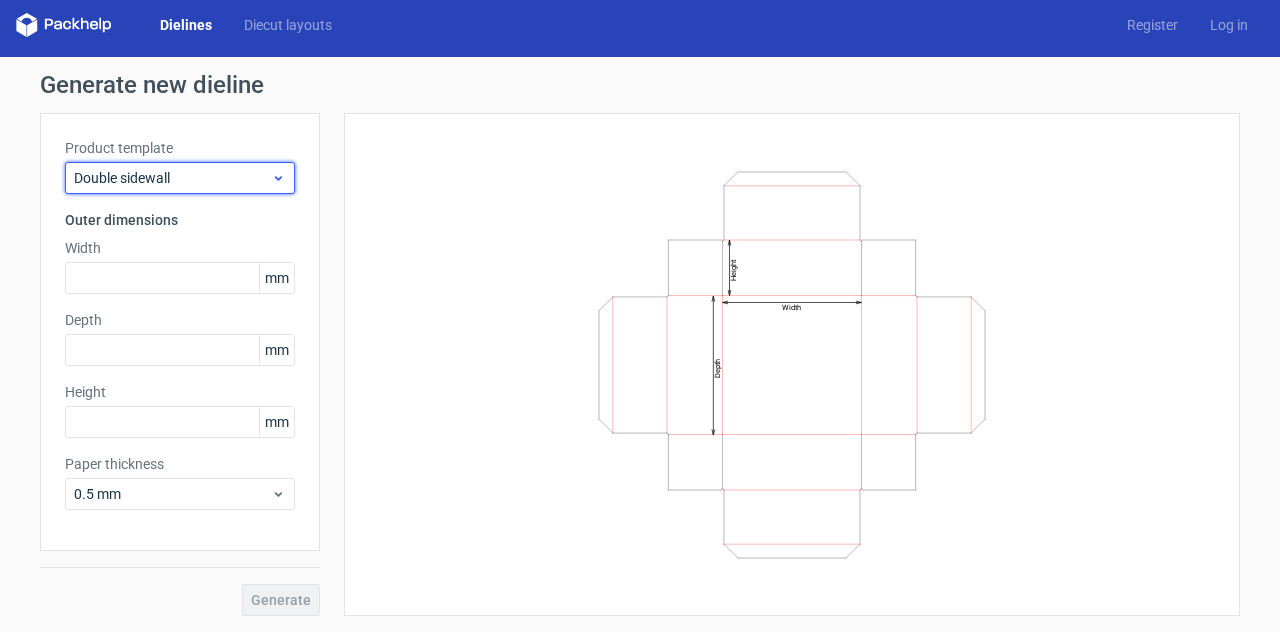 click on "Double sidewall" at bounding box center (172, 178) 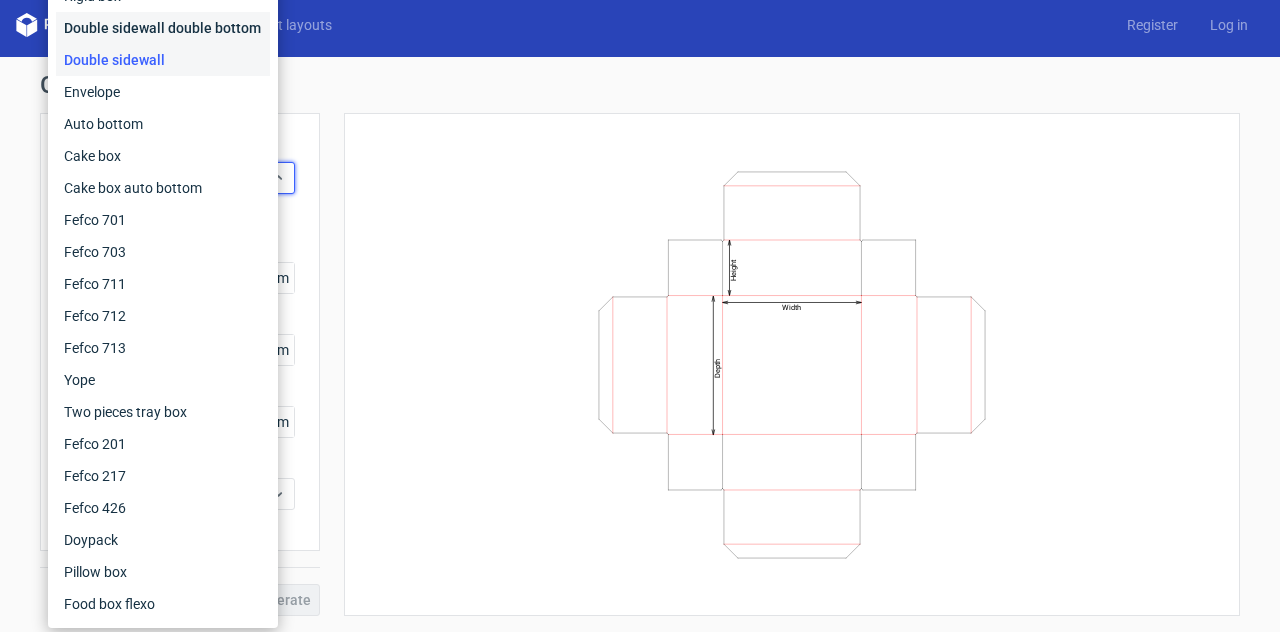 click on "Double sidewall double bottom" at bounding box center [163, 28] 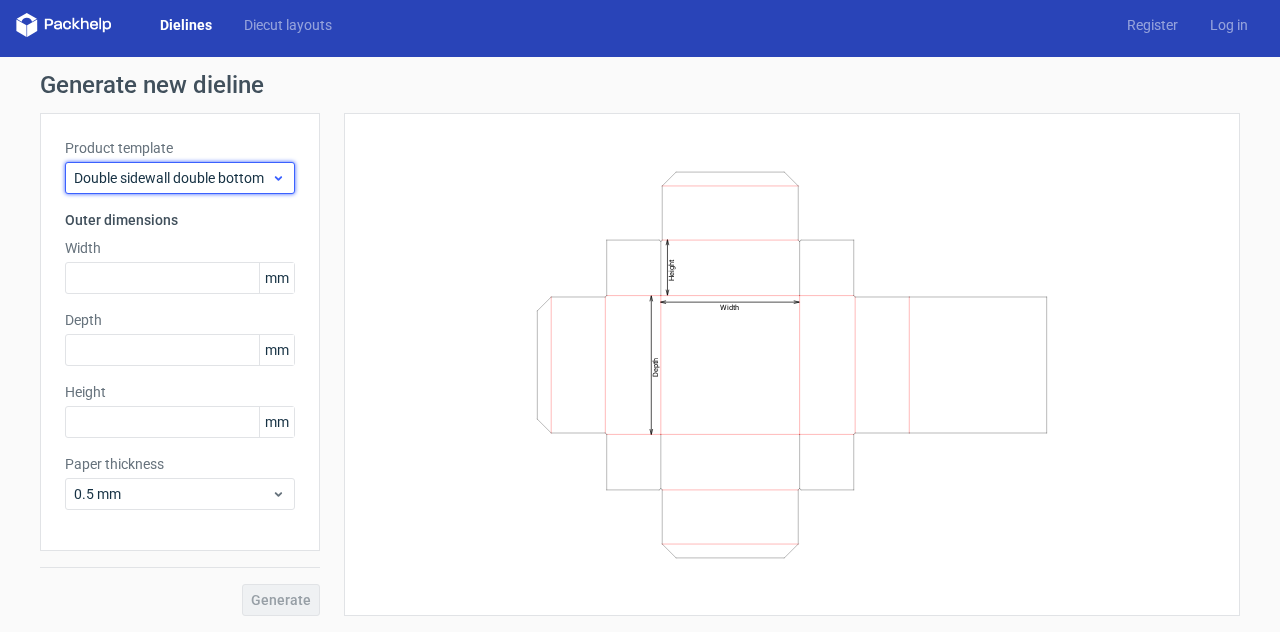 click on "Double sidewall double bottom" at bounding box center [172, 178] 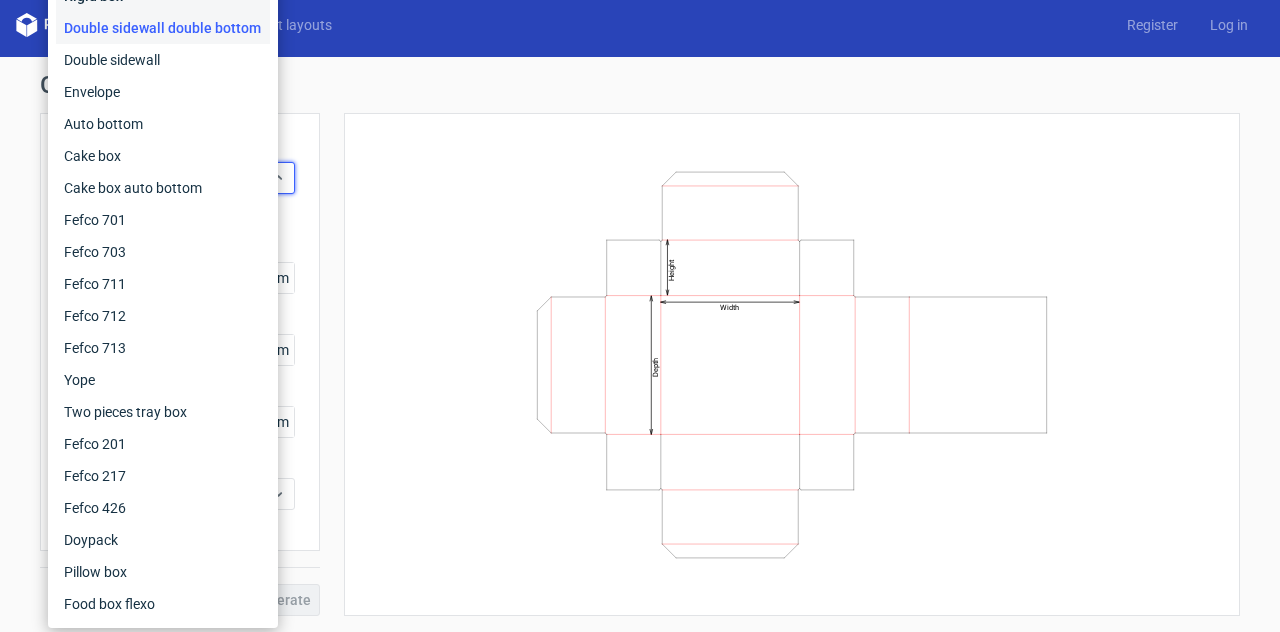 click on "Rigid box" at bounding box center (163, -4) 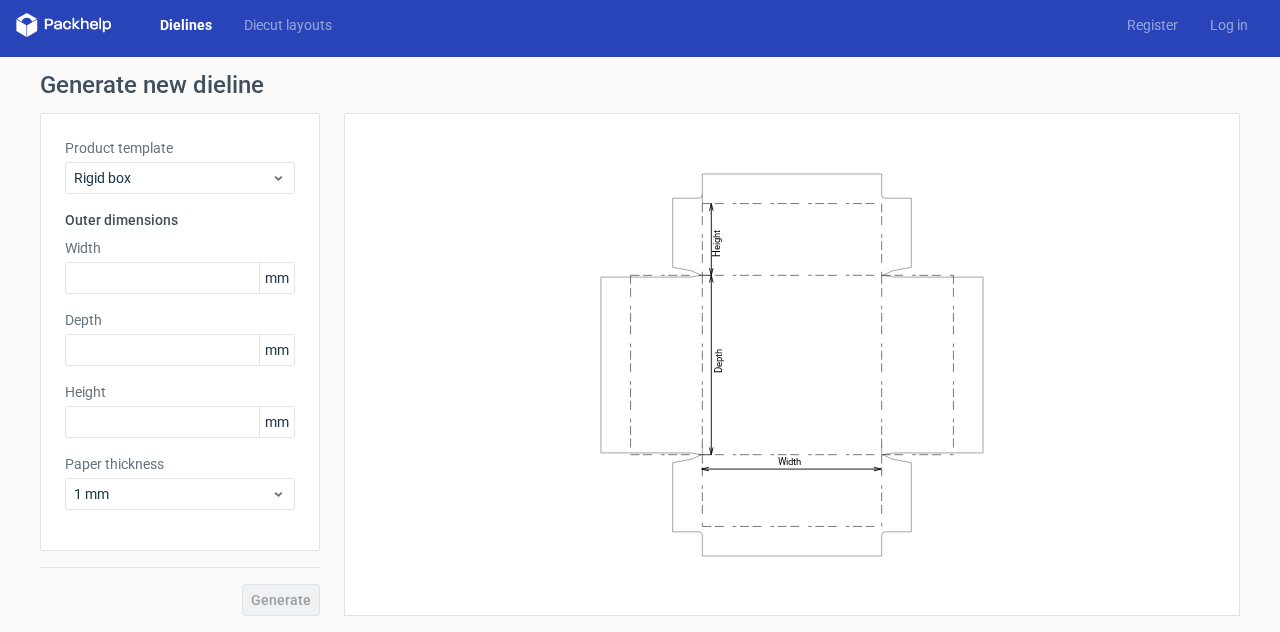 scroll, scrollTop: 0, scrollLeft: 0, axis: both 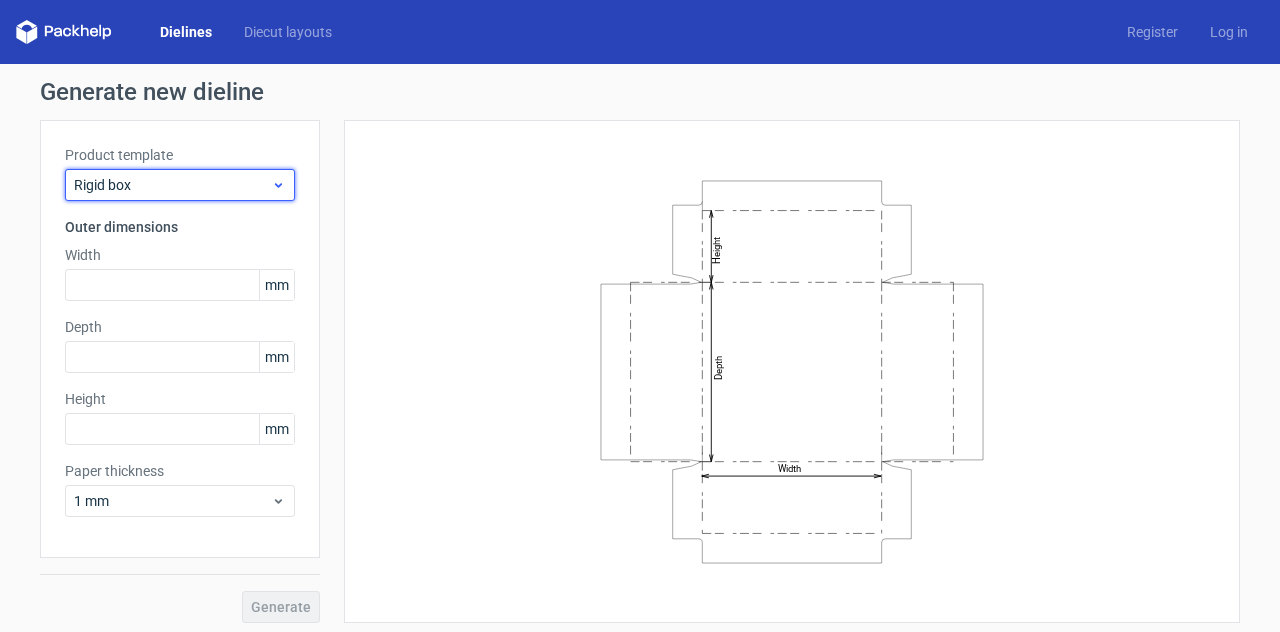 click on "Rigid box" at bounding box center [172, 185] 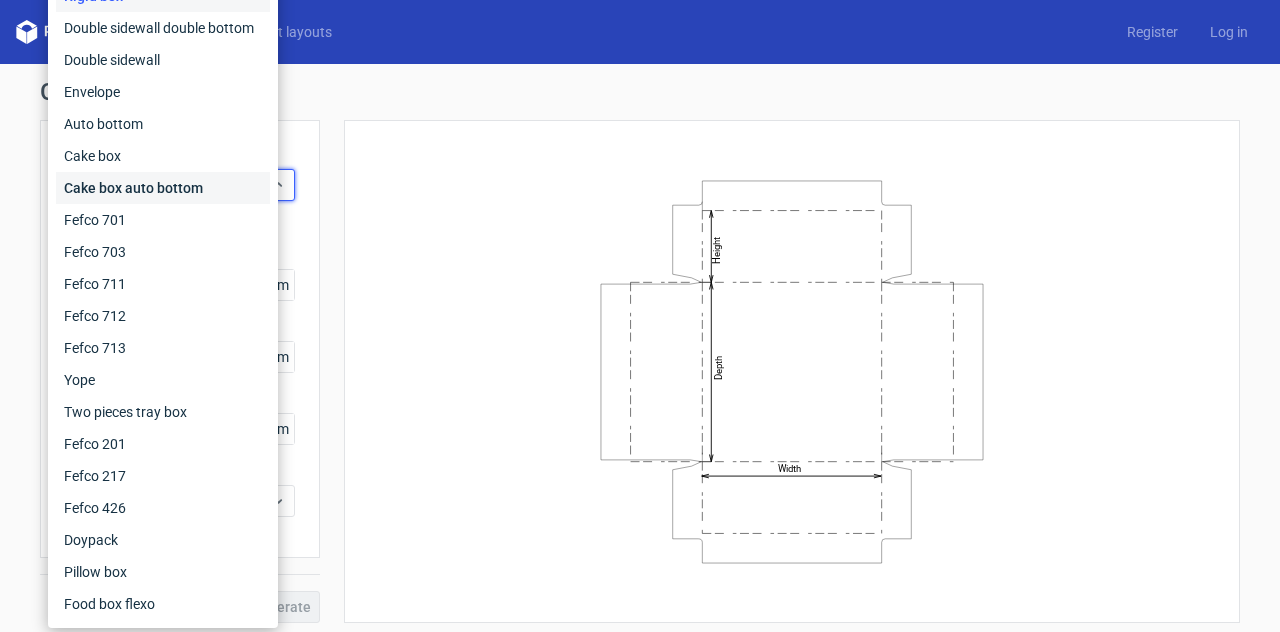 click on "Cake box auto bottom" at bounding box center (163, 188) 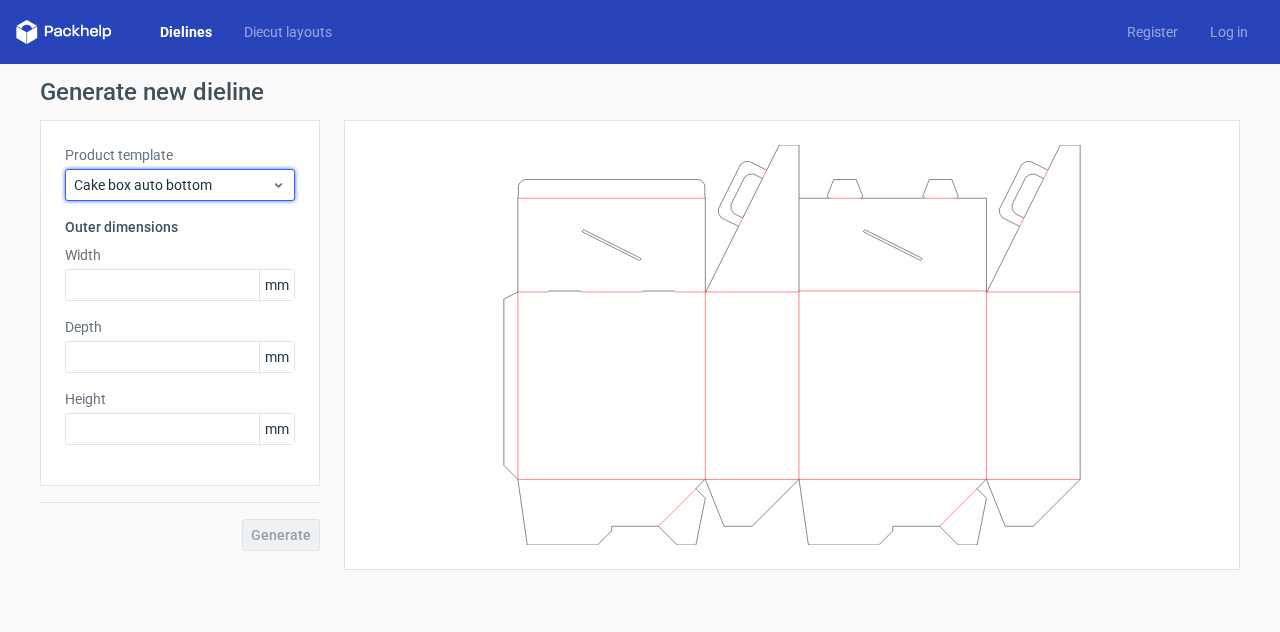 click on "Cake box auto bottom" at bounding box center [180, 185] 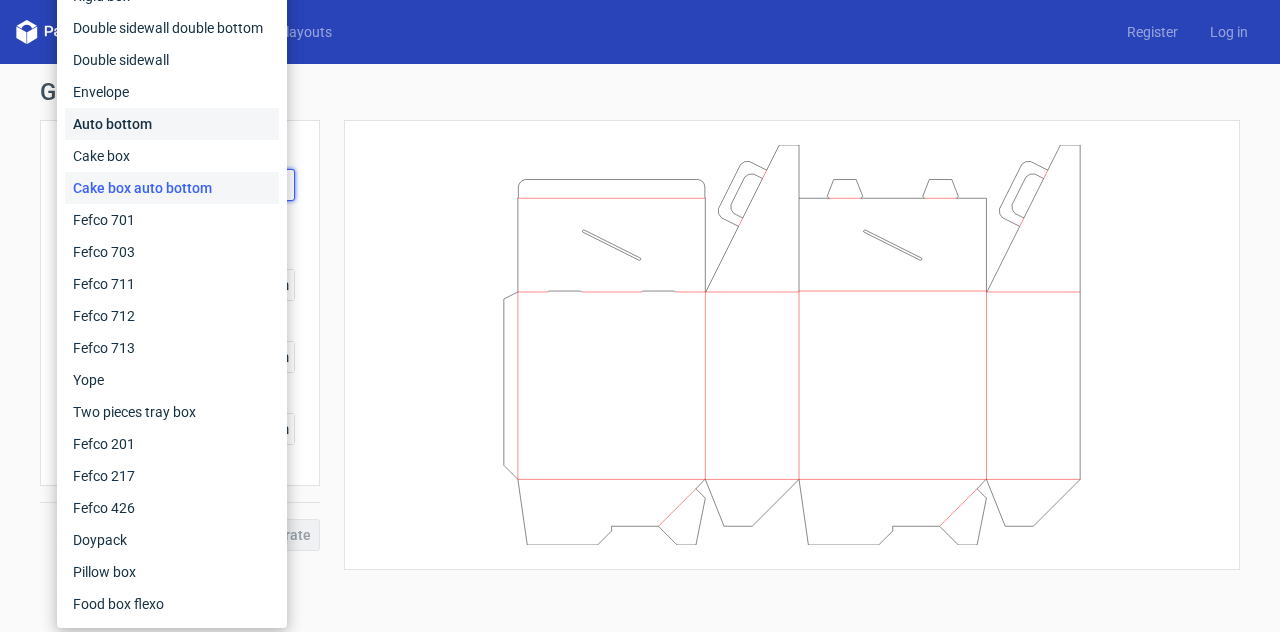 click on "Auto bottom" at bounding box center [172, 124] 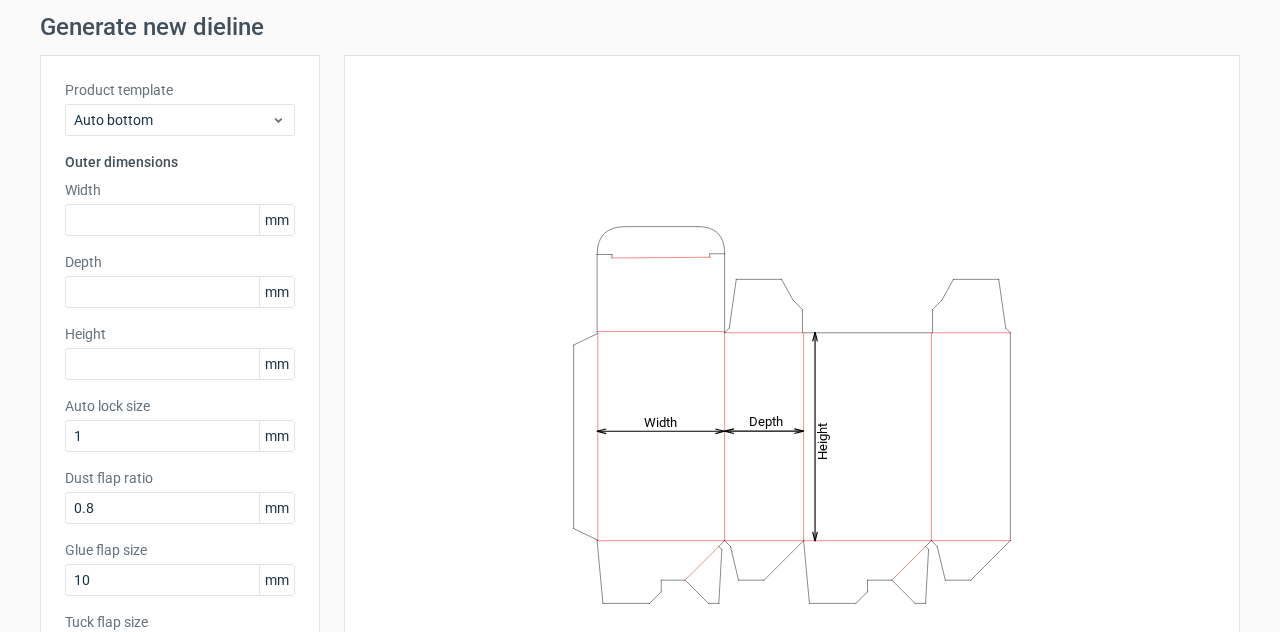 scroll, scrollTop: 100, scrollLeft: 0, axis: vertical 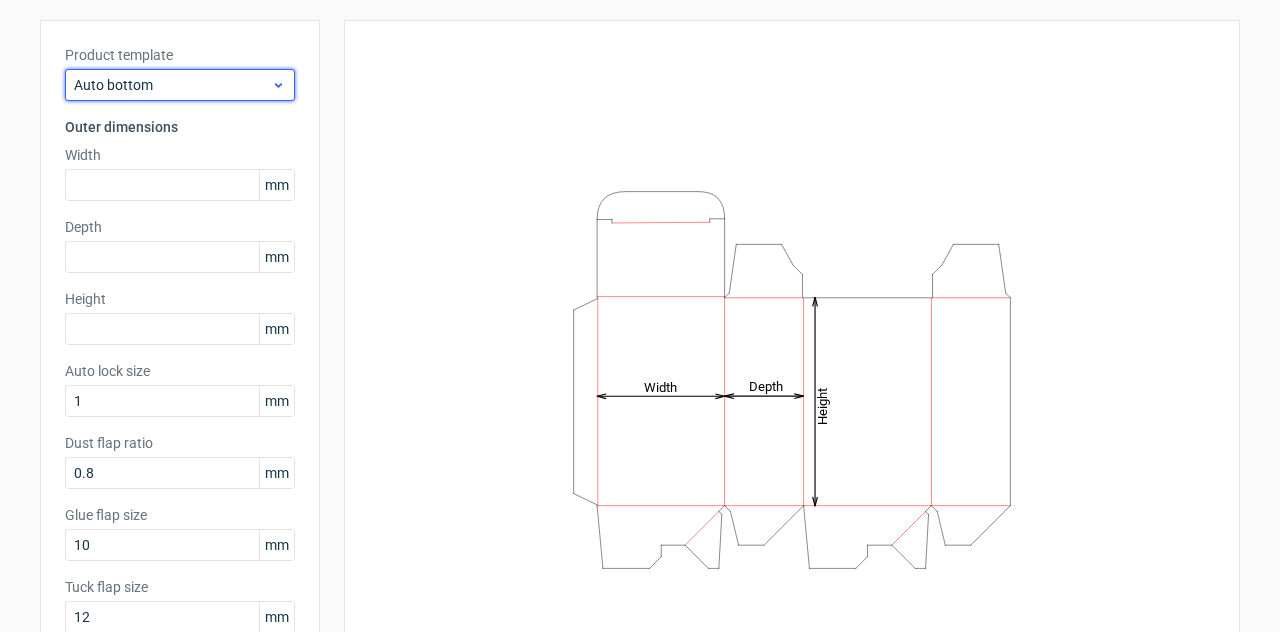 click on "Auto bottom" at bounding box center (172, 85) 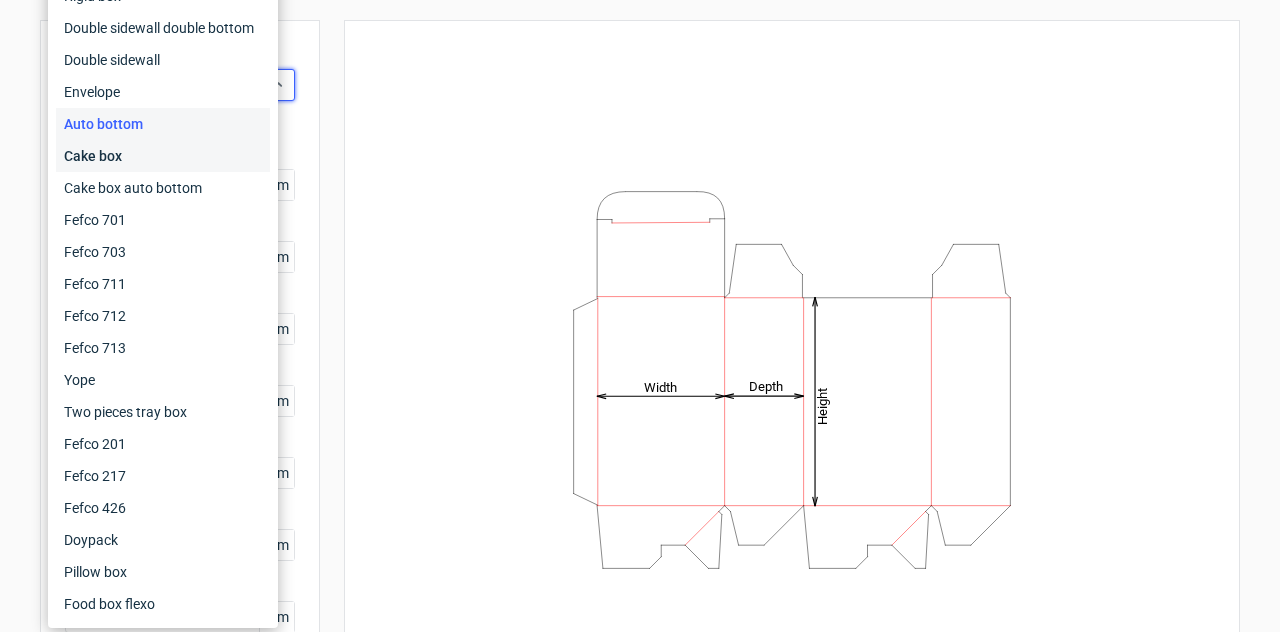 click on "Cake box" at bounding box center [163, 156] 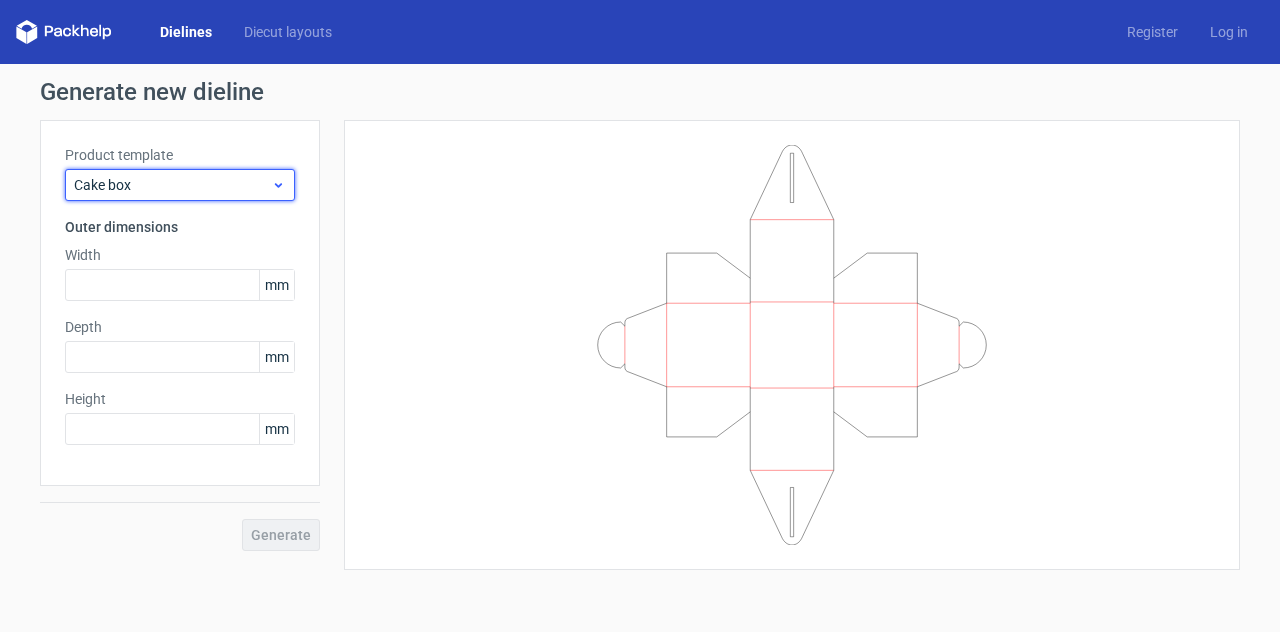 click on "Cake box" at bounding box center (172, 185) 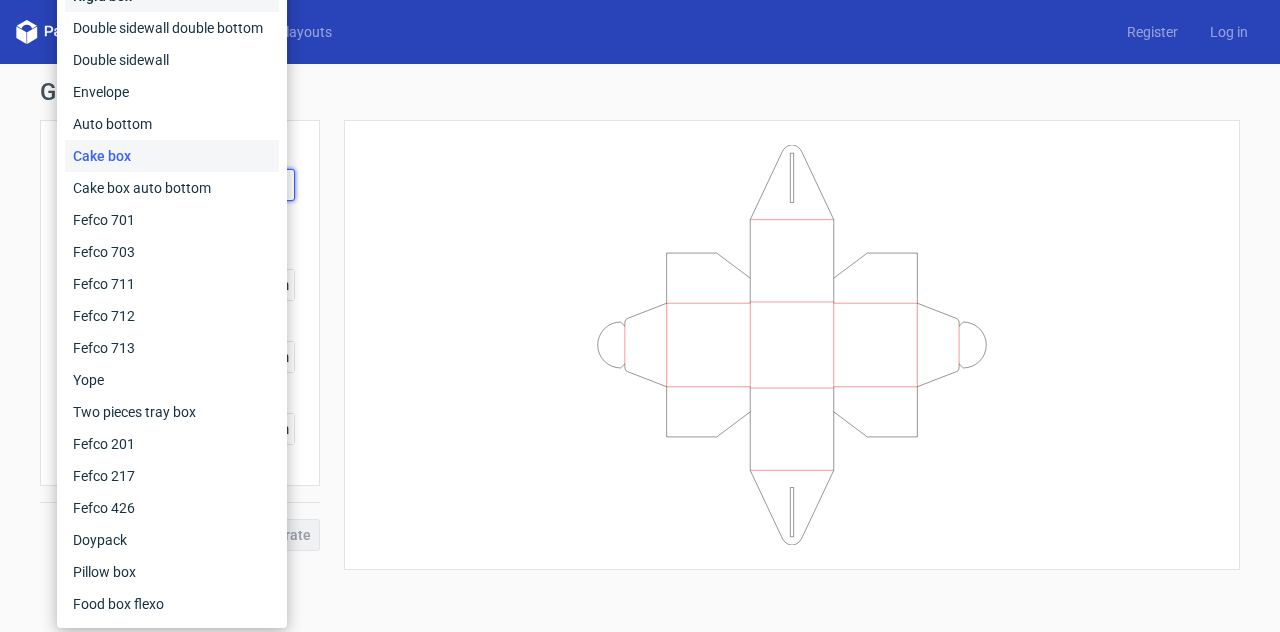 click on "Rigid box" at bounding box center [172, -4] 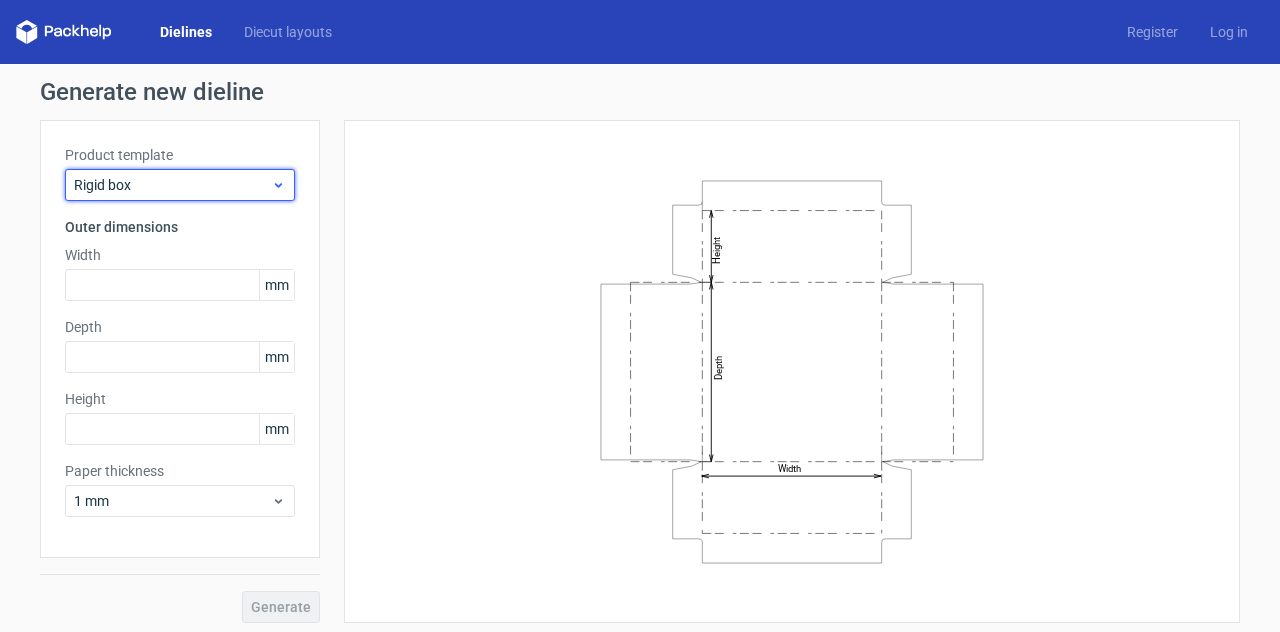 click on "Rigid box" at bounding box center [172, 185] 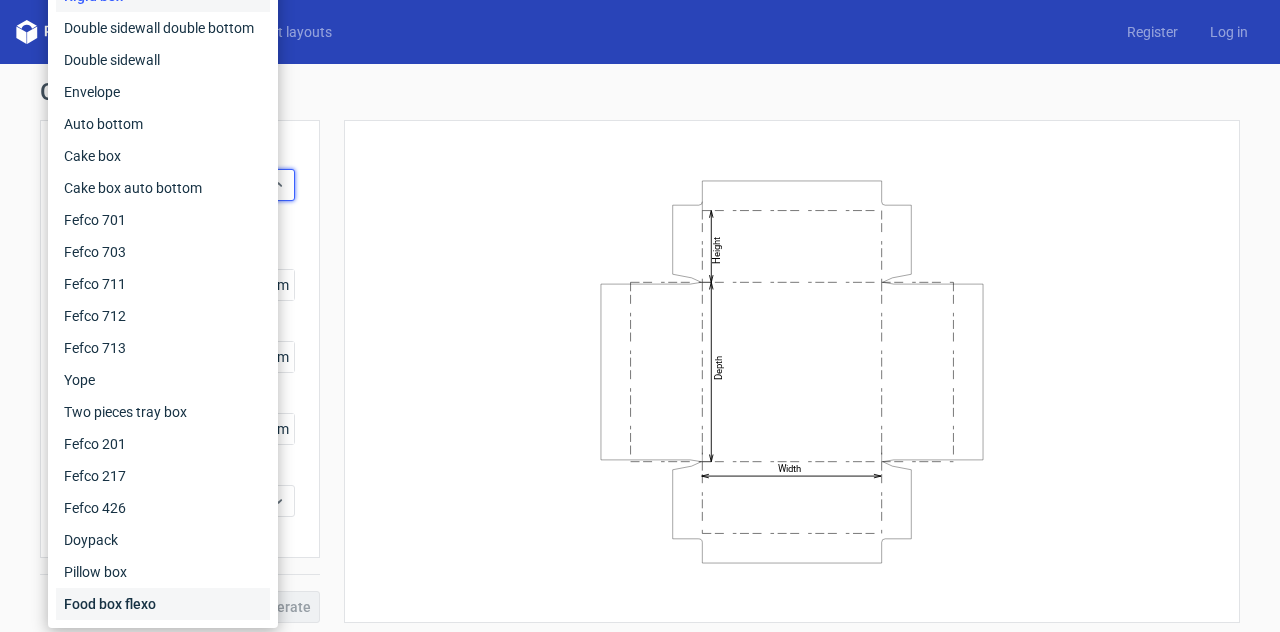 click on "Food box flexo" at bounding box center [163, 604] 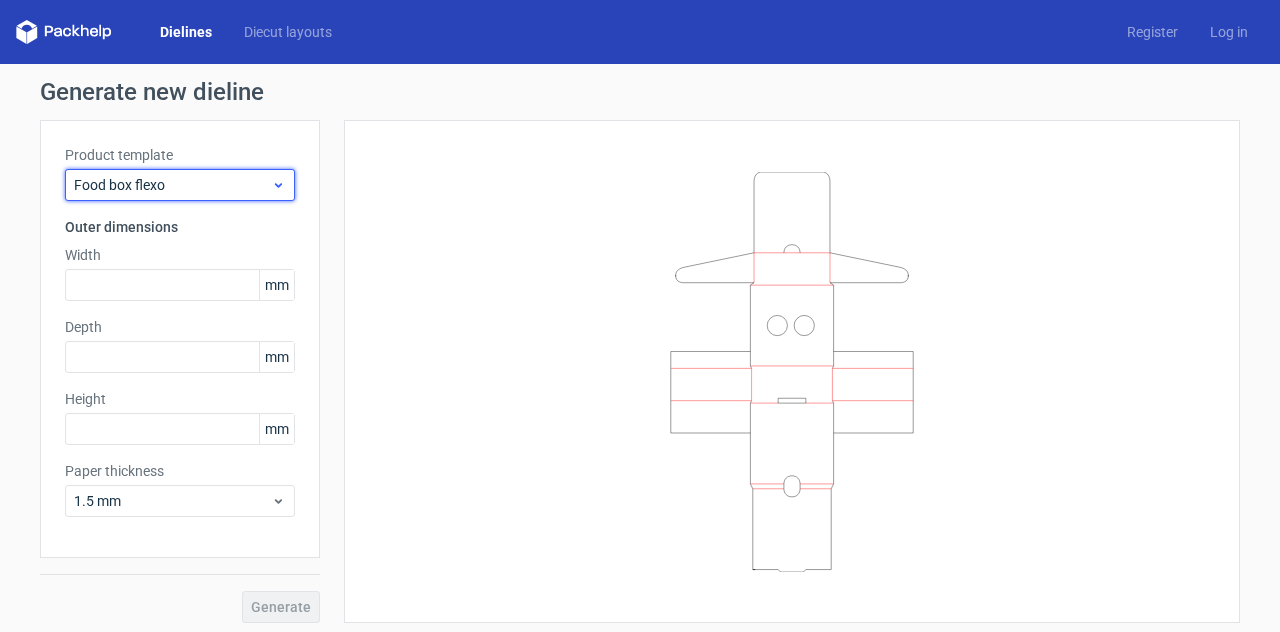 click on "Food box flexo" at bounding box center (180, 185) 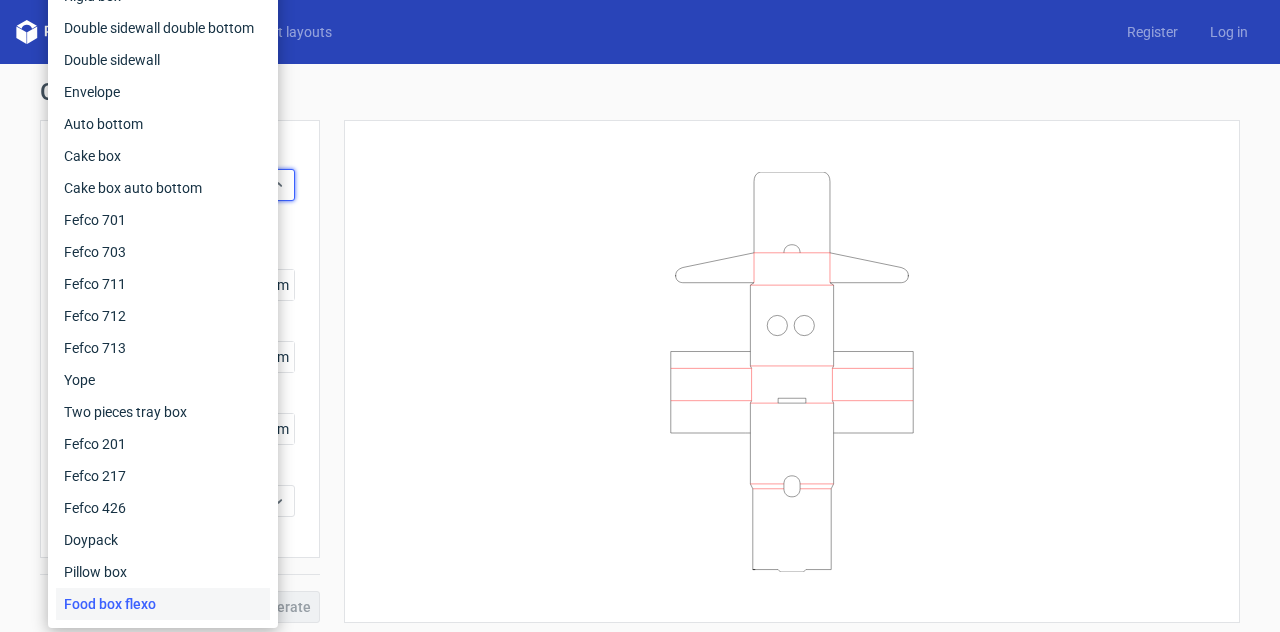 click at bounding box center [792, 371] 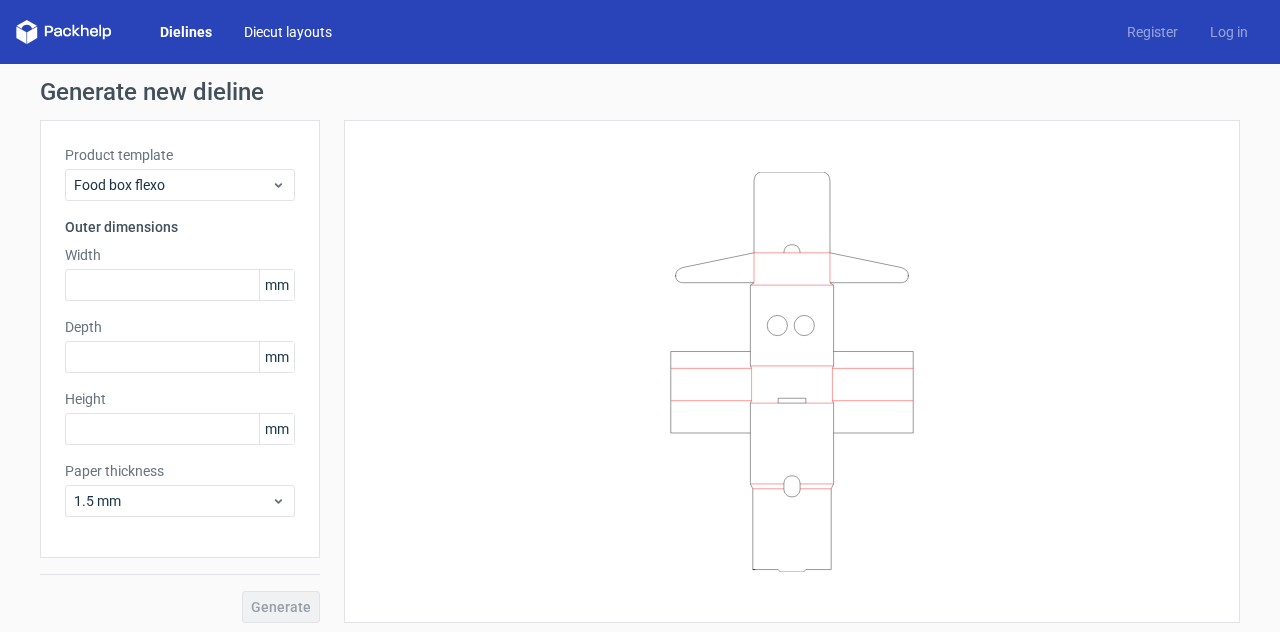 click on "Diecut layouts" at bounding box center (288, 32) 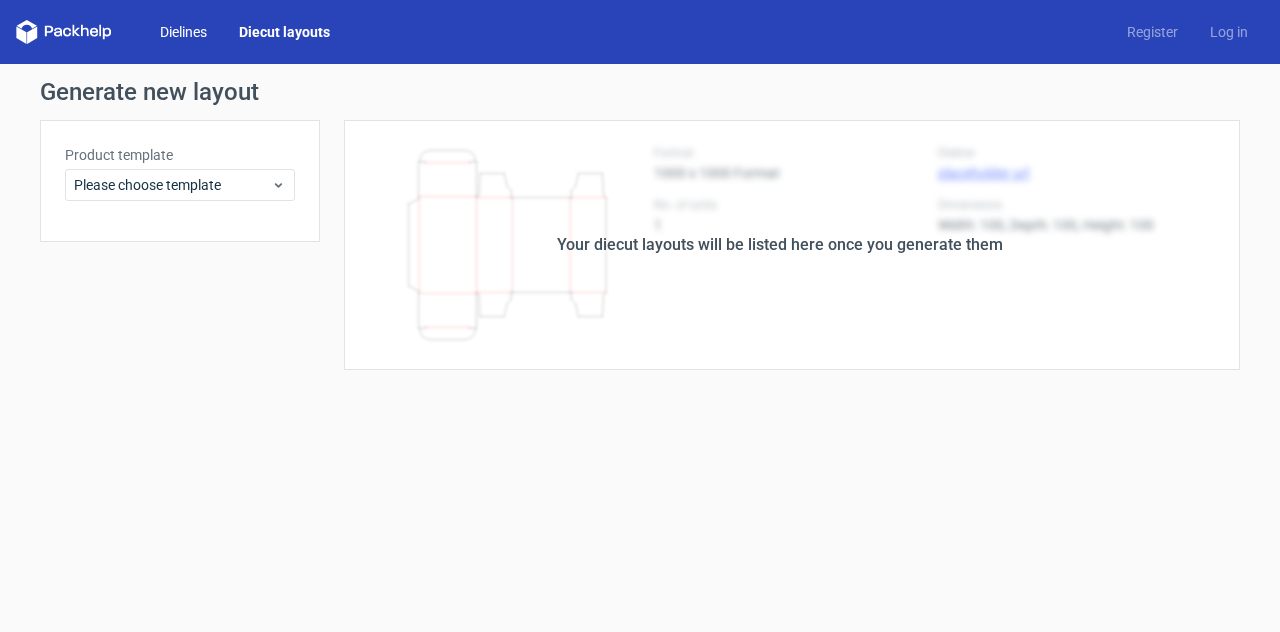 click on "Dielines" at bounding box center (183, 32) 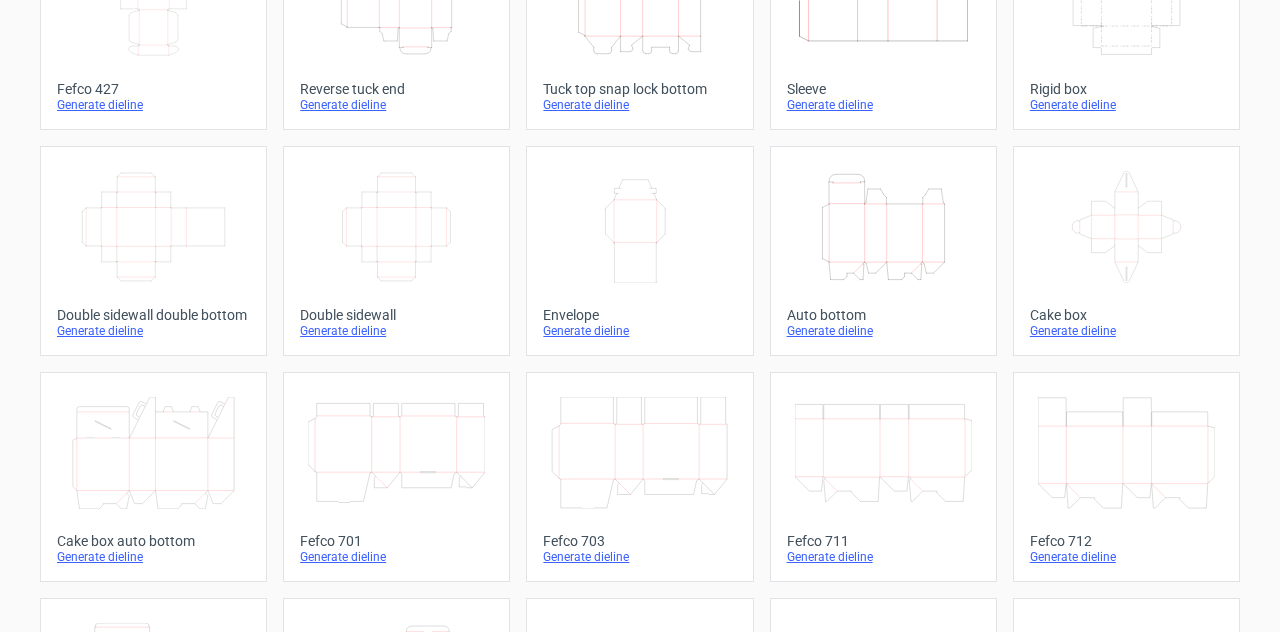 scroll, scrollTop: 100, scrollLeft: 0, axis: vertical 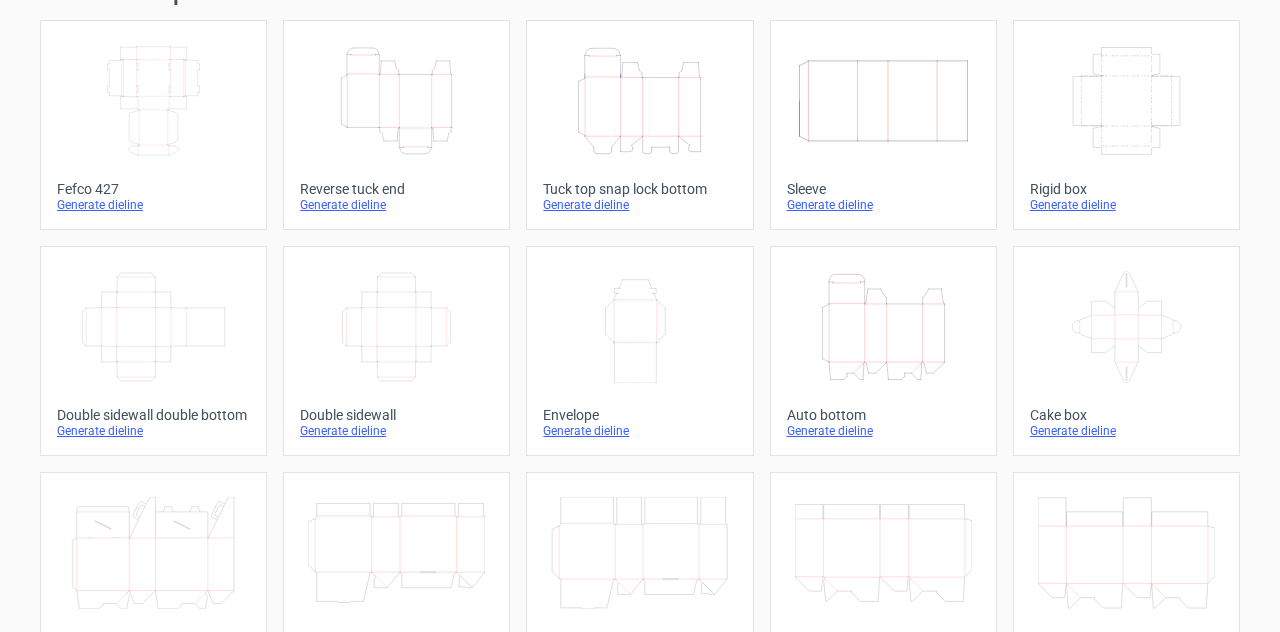 click on "Width
Depth
Height" 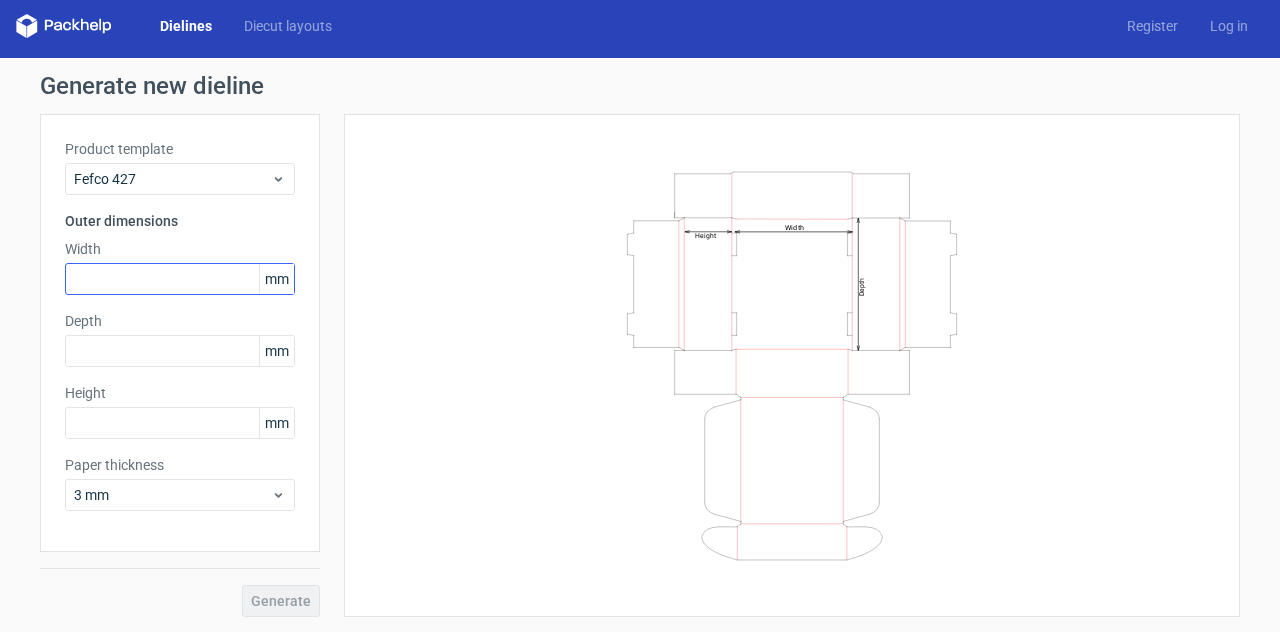 scroll, scrollTop: 7, scrollLeft: 0, axis: vertical 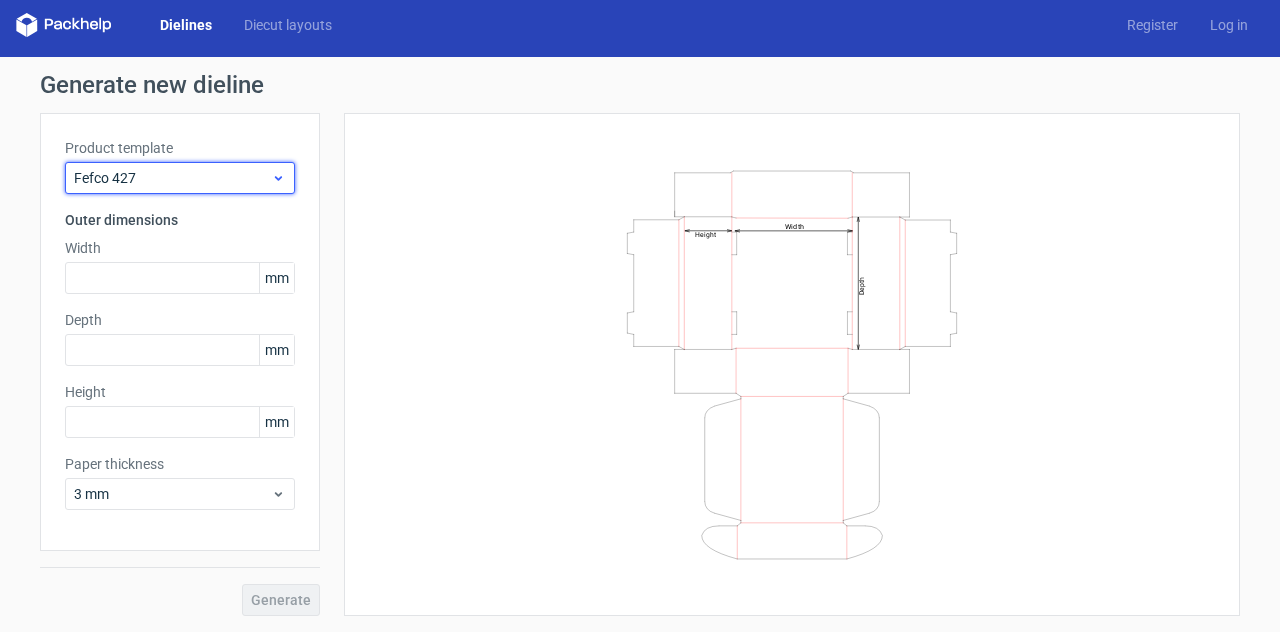 click on "Fefco 427" at bounding box center (180, 178) 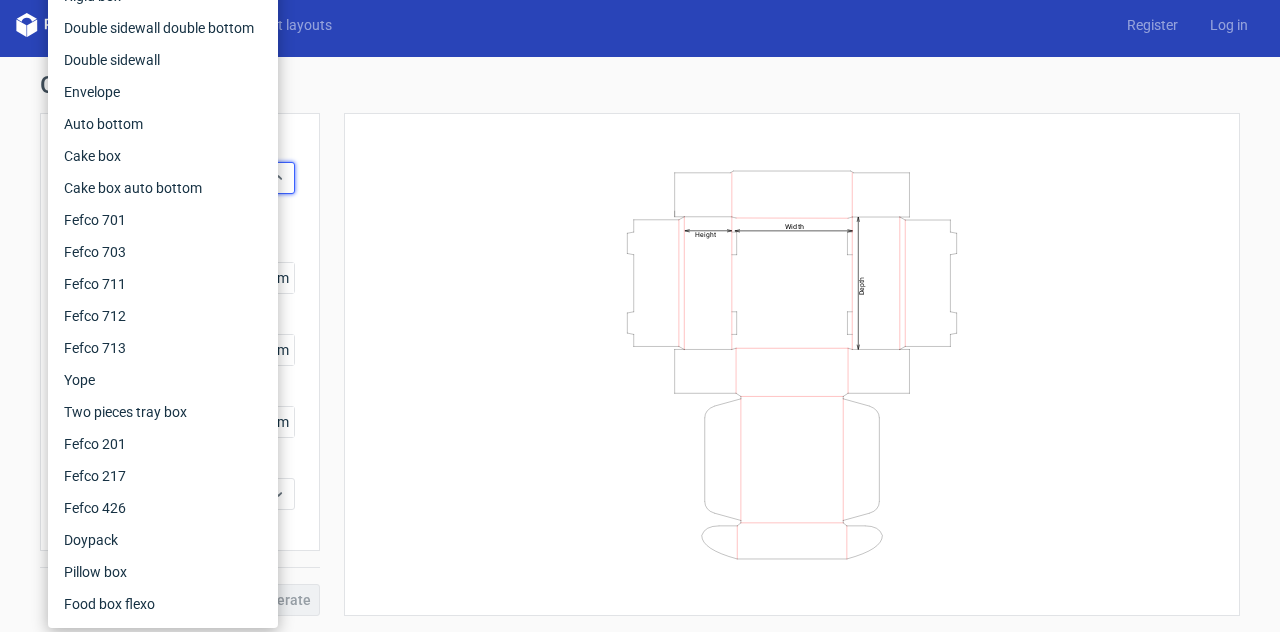 click on "Dielines Diecut layouts Register Log in" at bounding box center (640, 25) 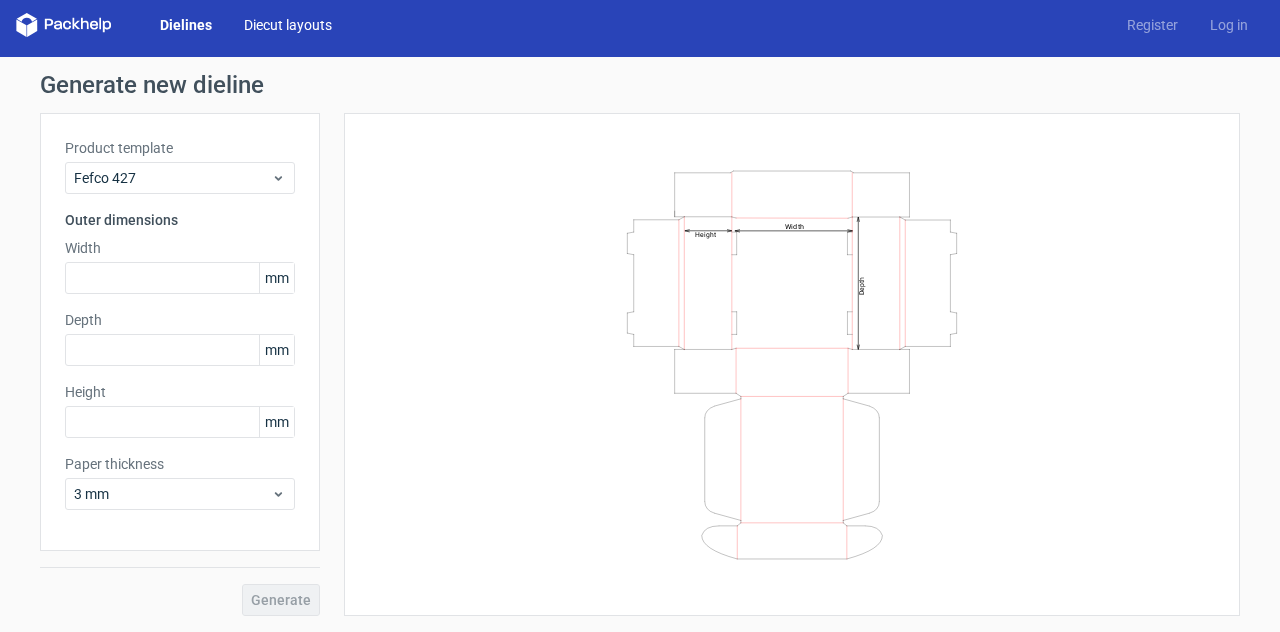 click on "Diecut layouts" at bounding box center [288, 25] 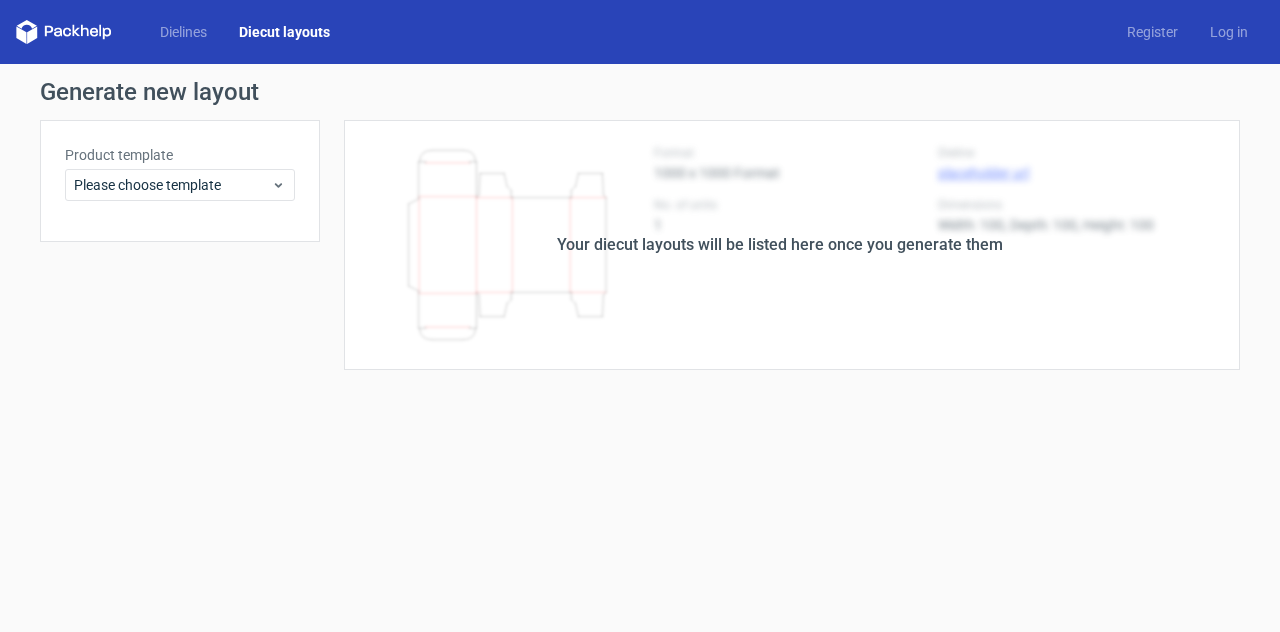 click on "Dielines Diecut layouts Register Log in" at bounding box center (640, 32) 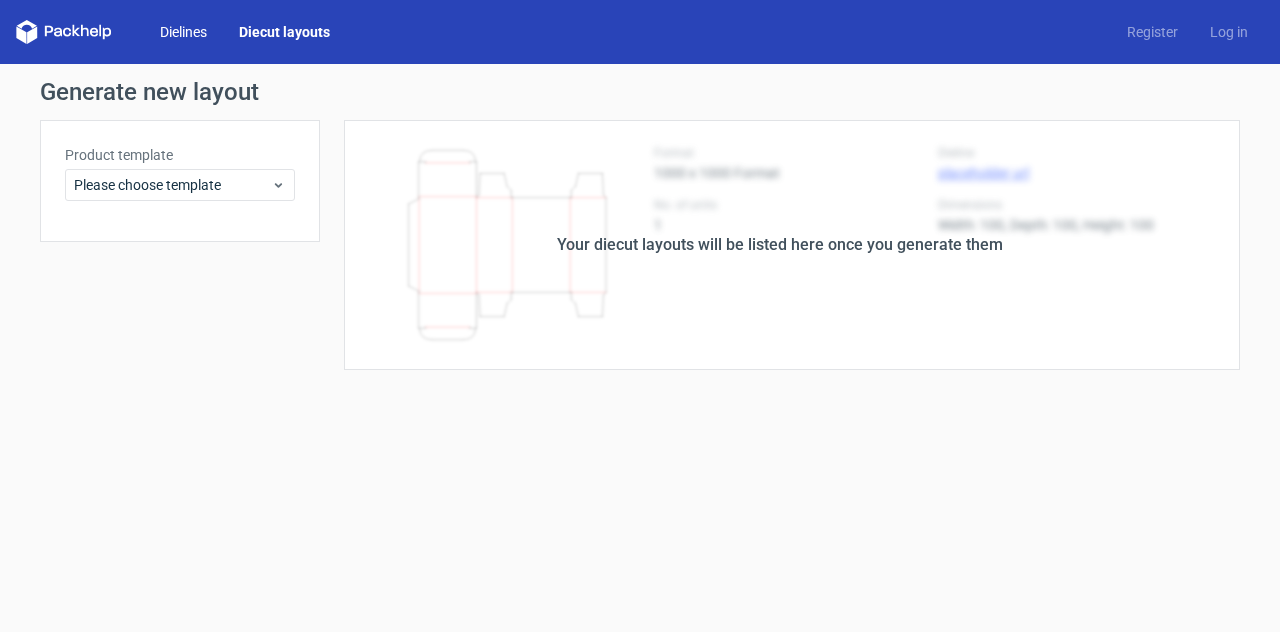 click on "Dielines" at bounding box center [183, 32] 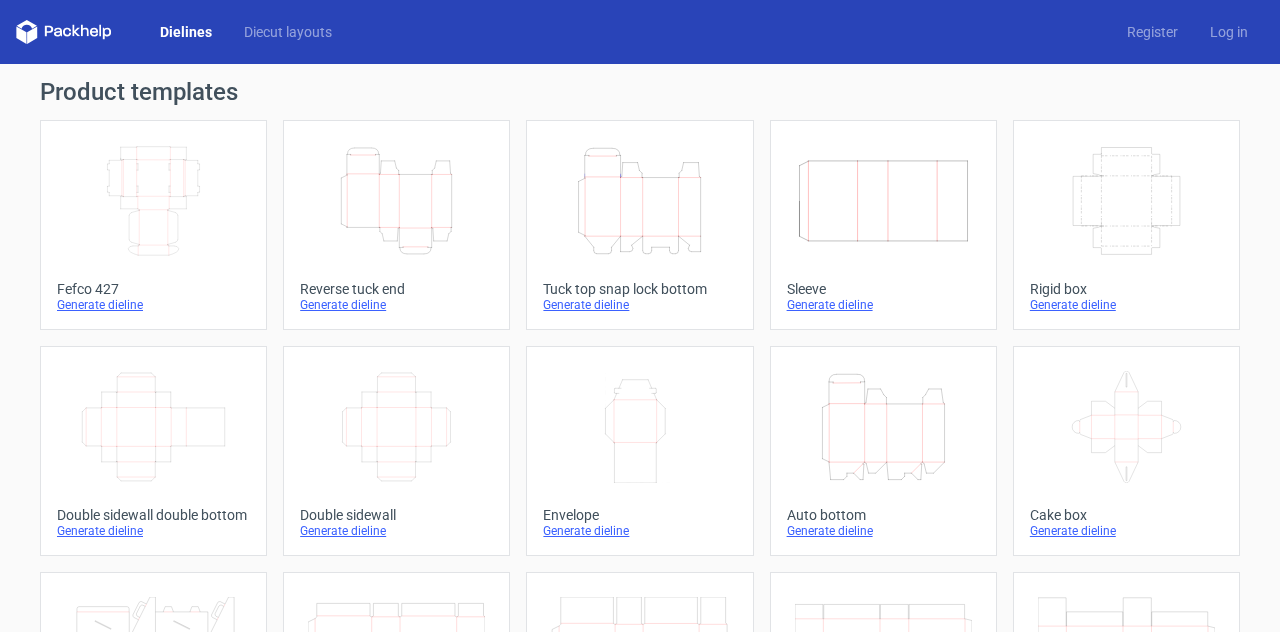 click on "Height   Depth   Width" 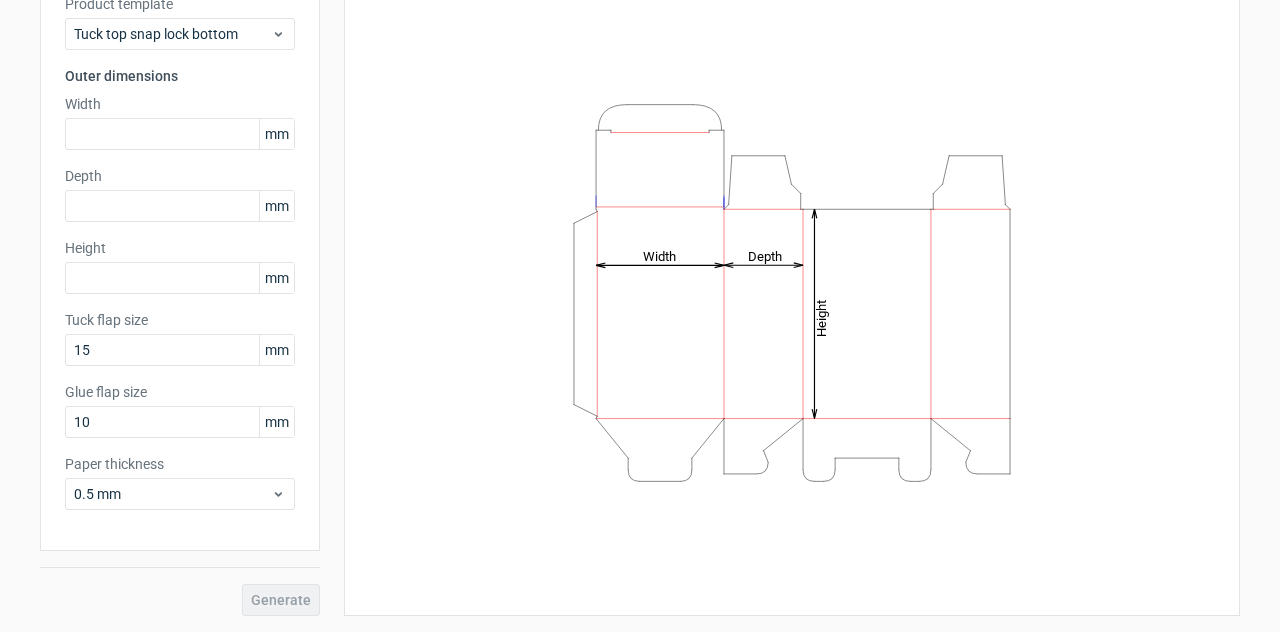 scroll, scrollTop: 0, scrollLeft: 0, axis: both 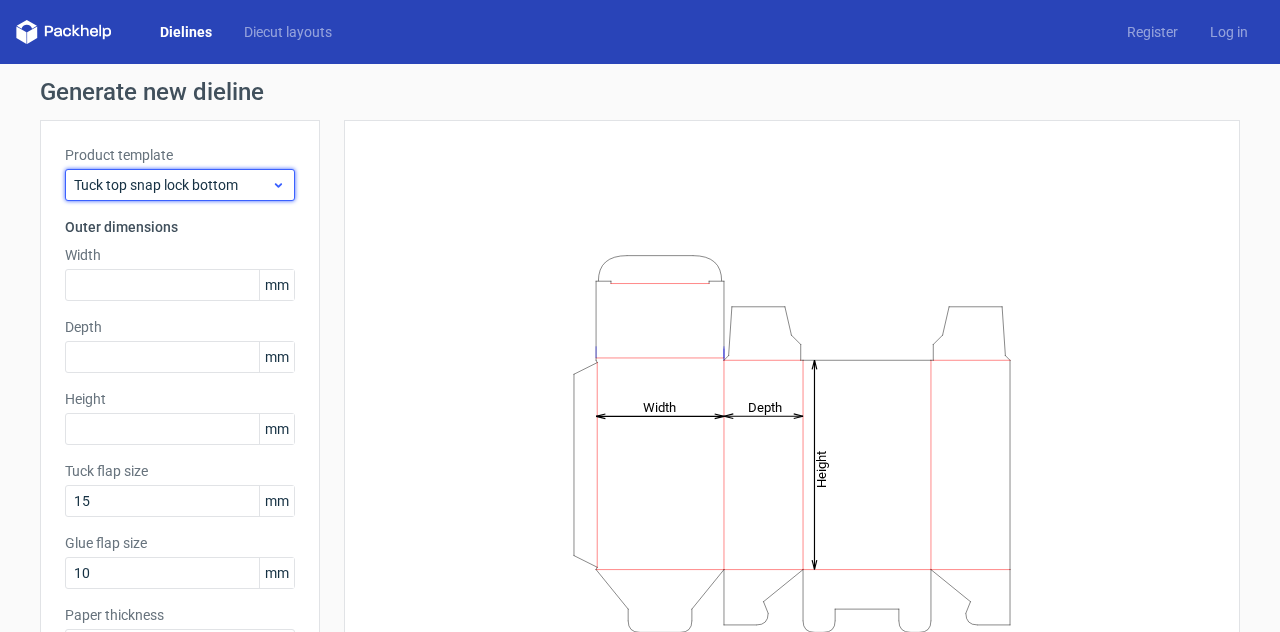 click on "Tuck top snap lock bottom" at bounding box center [172, 185] 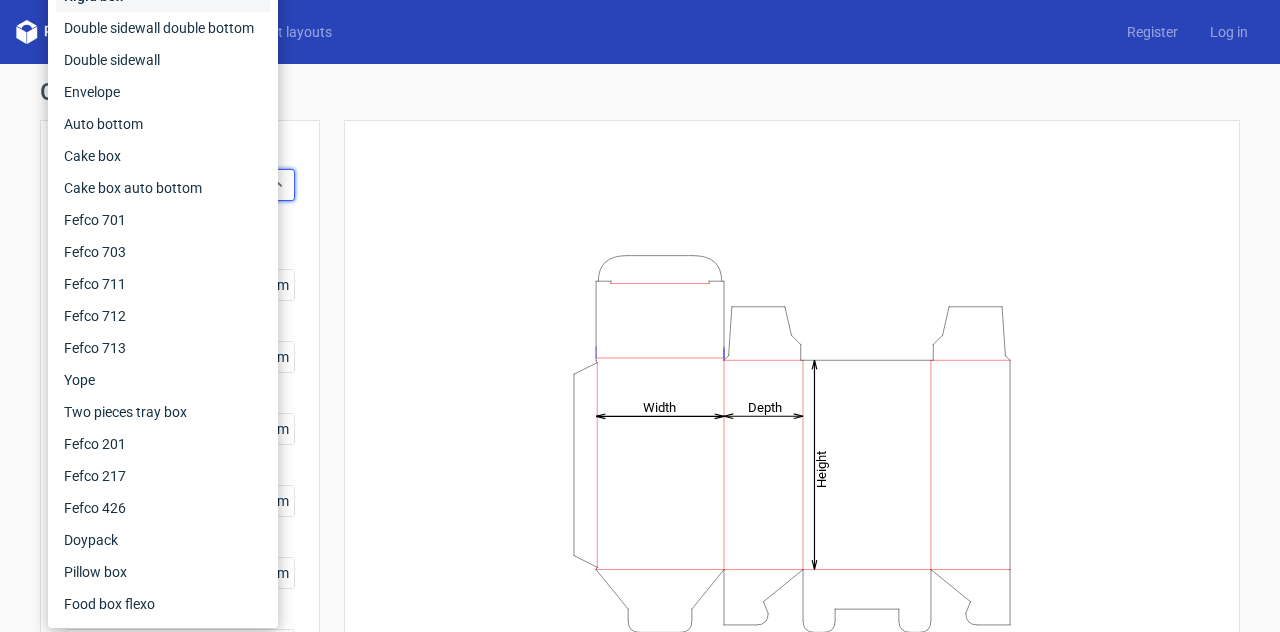 click on "Rigid box" at bounding box center (163, -4) 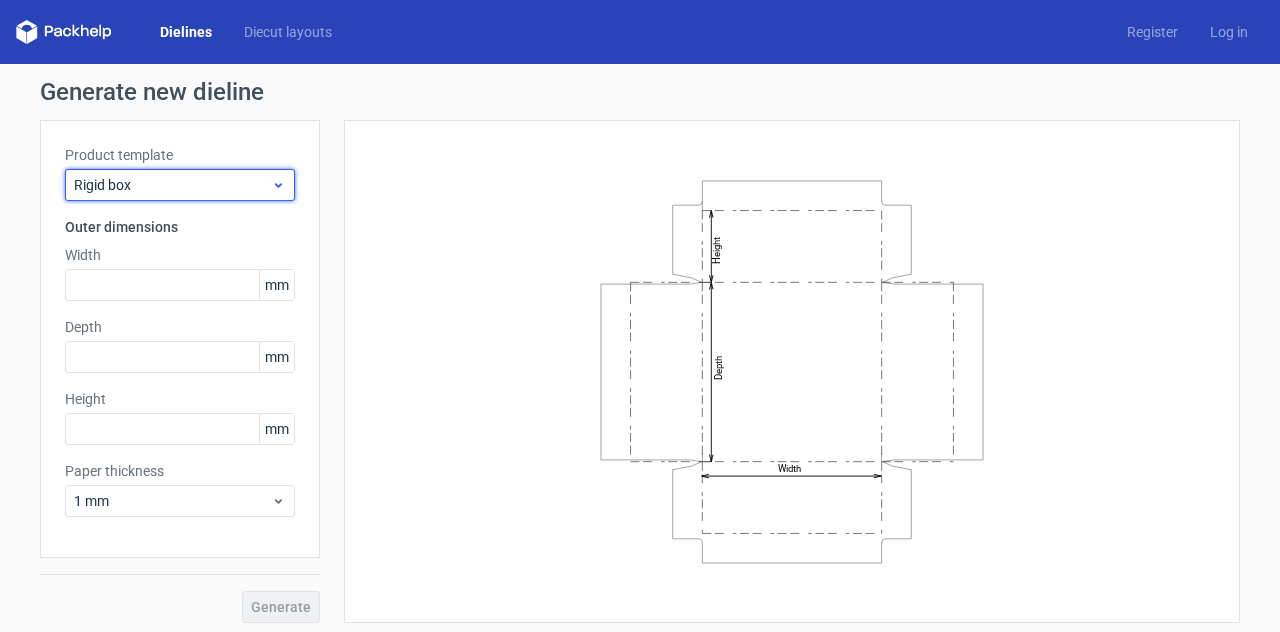click on "Rigid box" at bounding box center (172, 185) 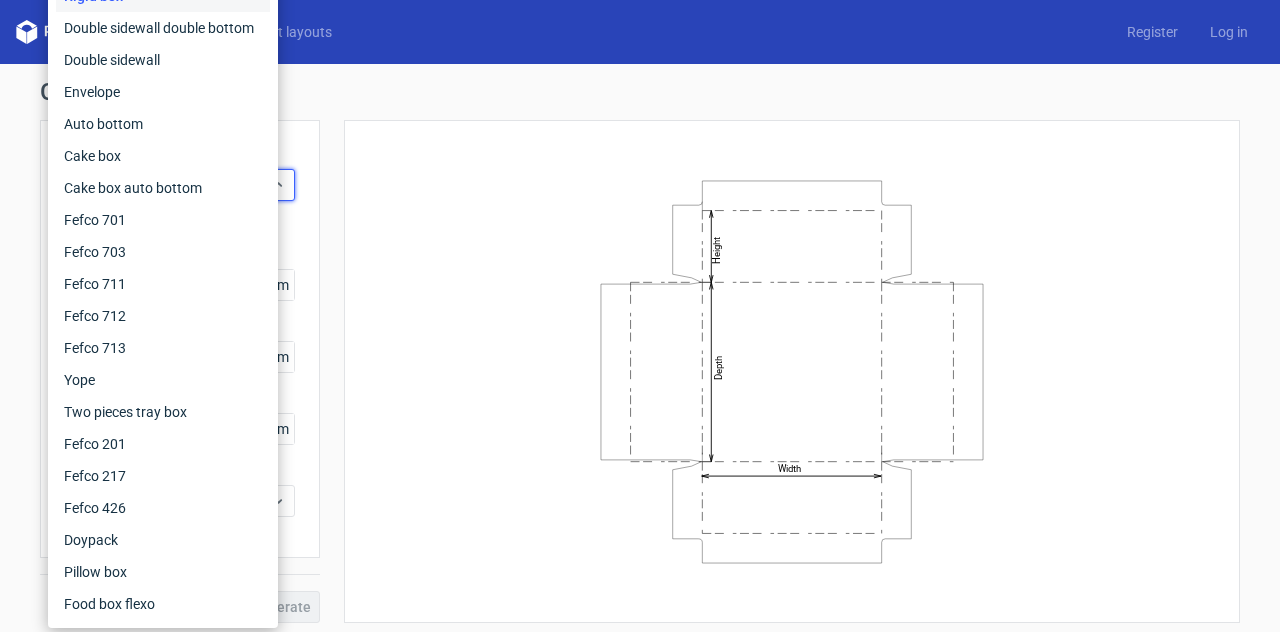 click on "Width
Depth
Height" at bounding box center (792, 371) 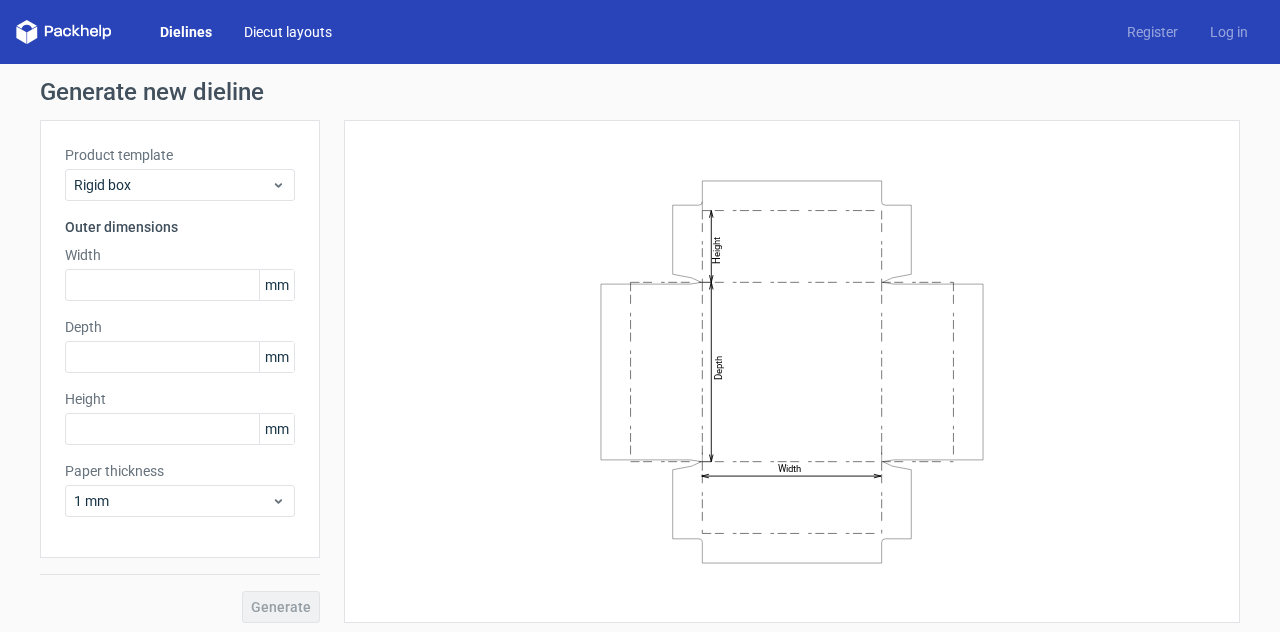 click on "Diecut layouts" at bounding box center (288, 32) 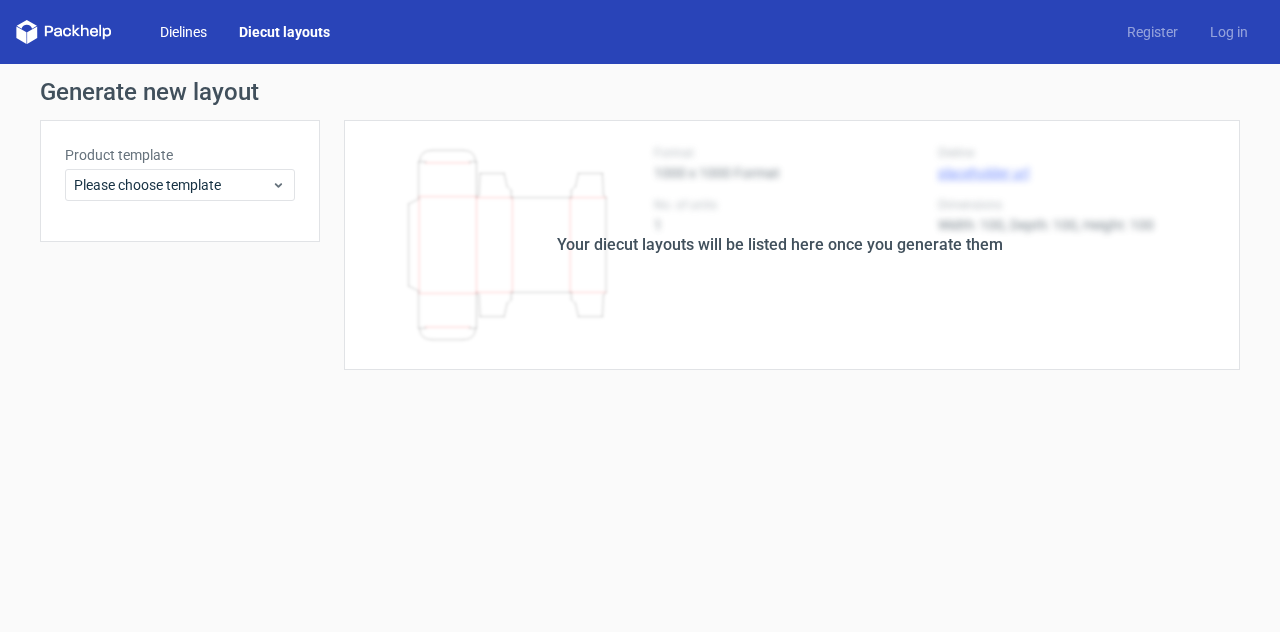 click on "Dielines" at bounding box center (183, 32) 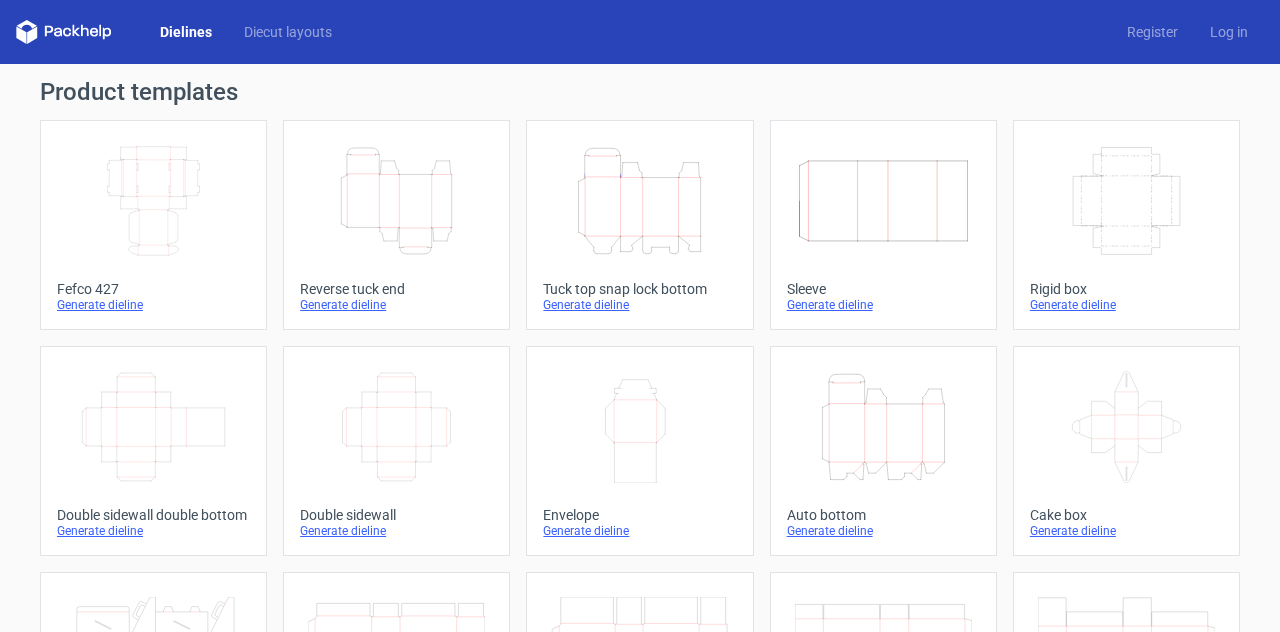 click on "Width
Depth
Height" 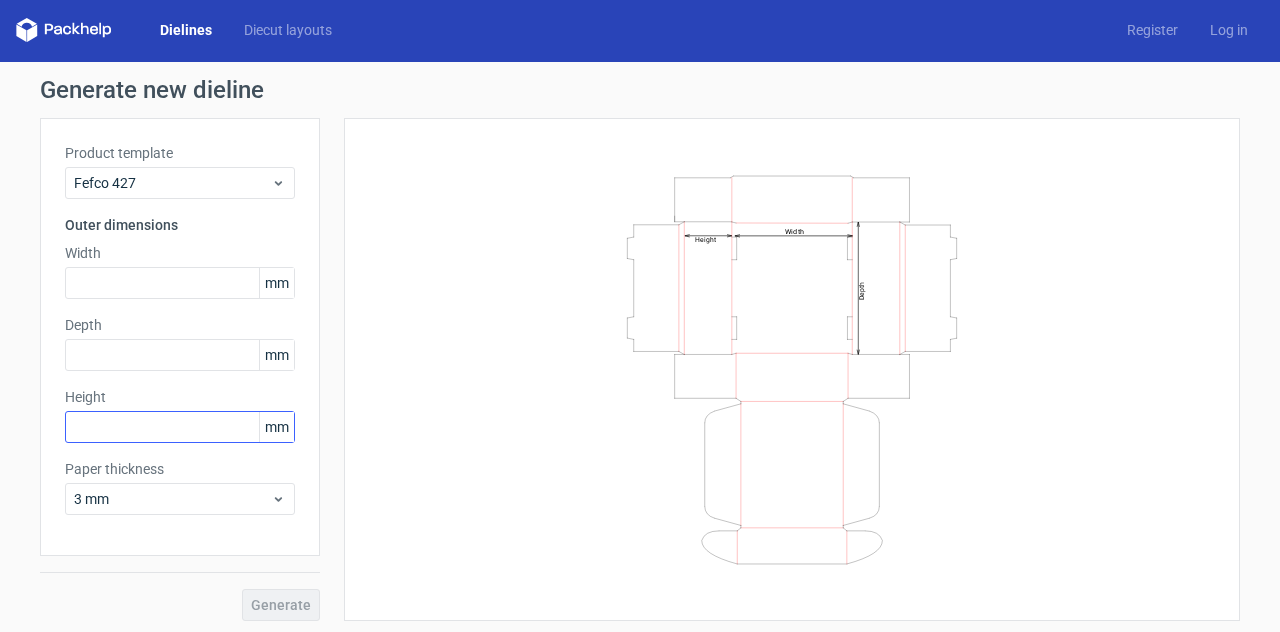 scroll, scrollTop: 0, scrollLeft: 0, axis: both 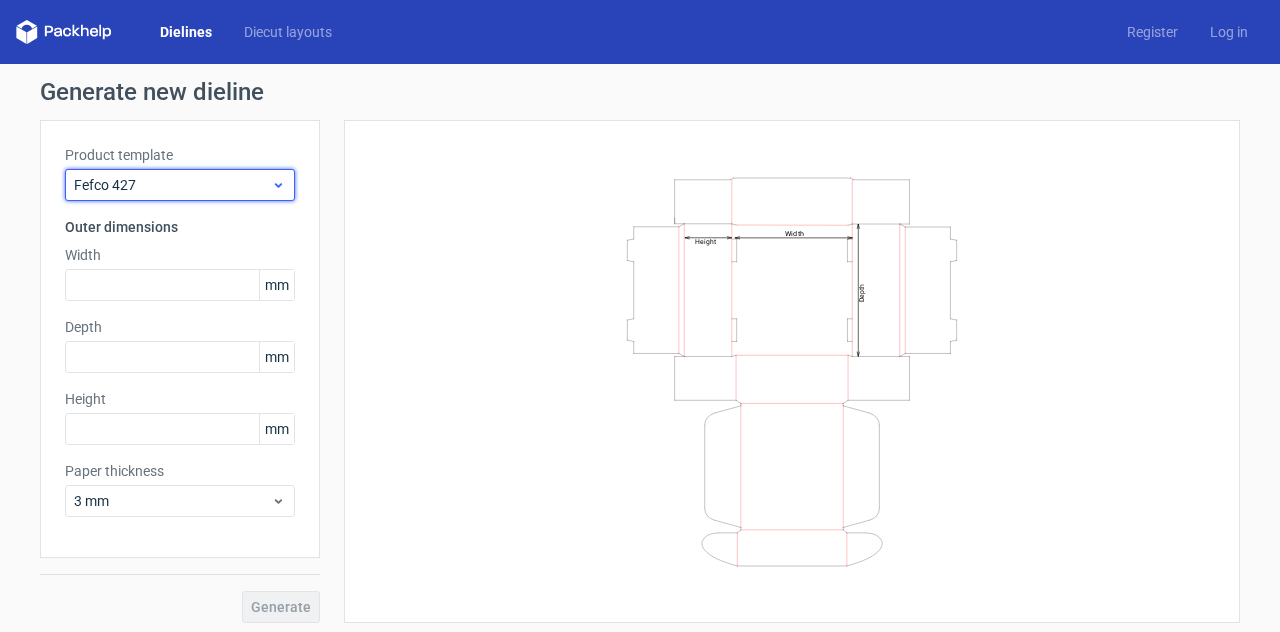 click on "Fefco 427" at bounding box center (172, 185) 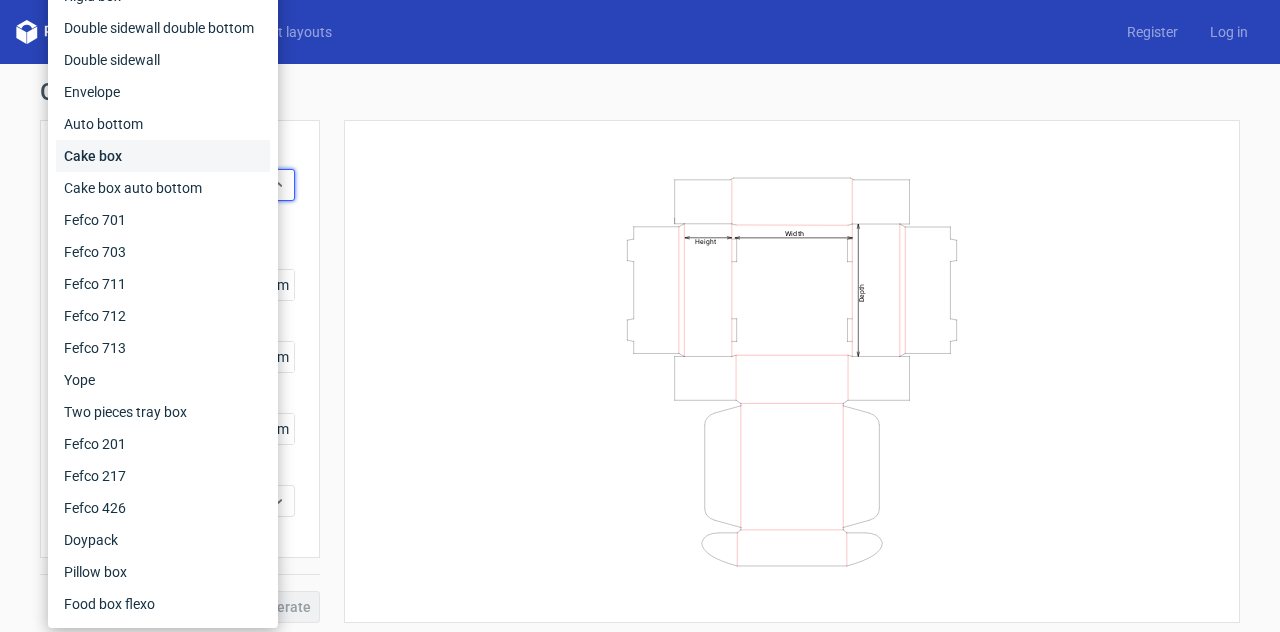 click on "Cake box" at bounding box center (163, 156) 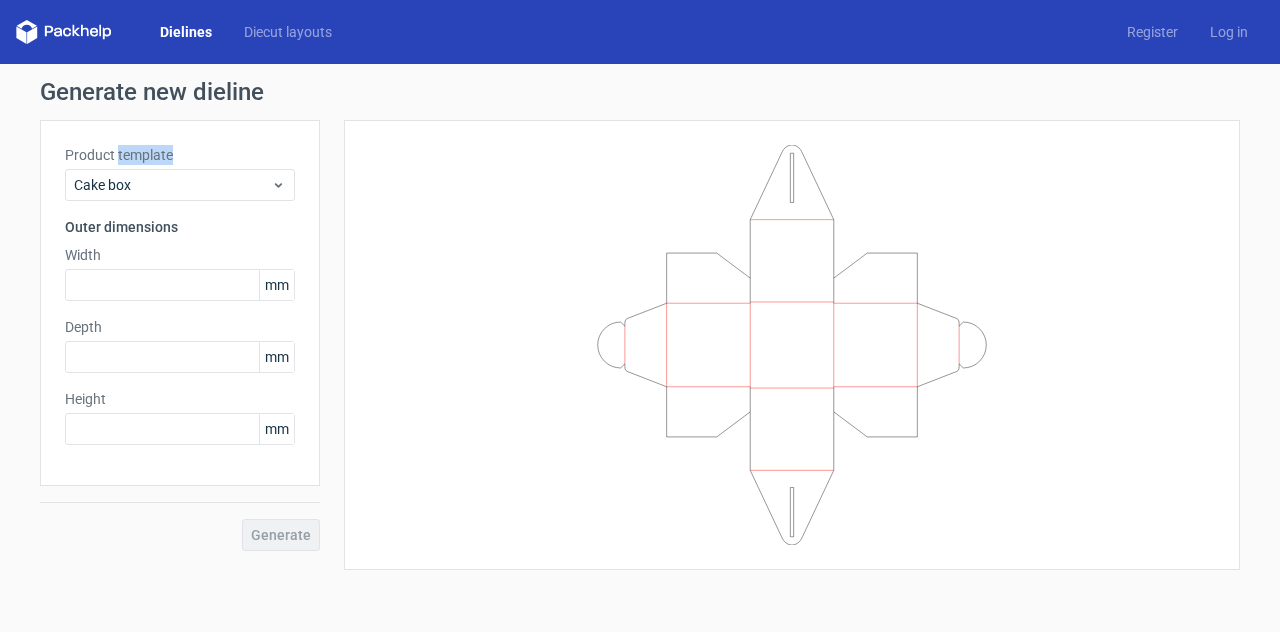 click on "Product template Cake box Outer dimensions Width mm Depth mm Height mm" at bounding box center (180, 303) 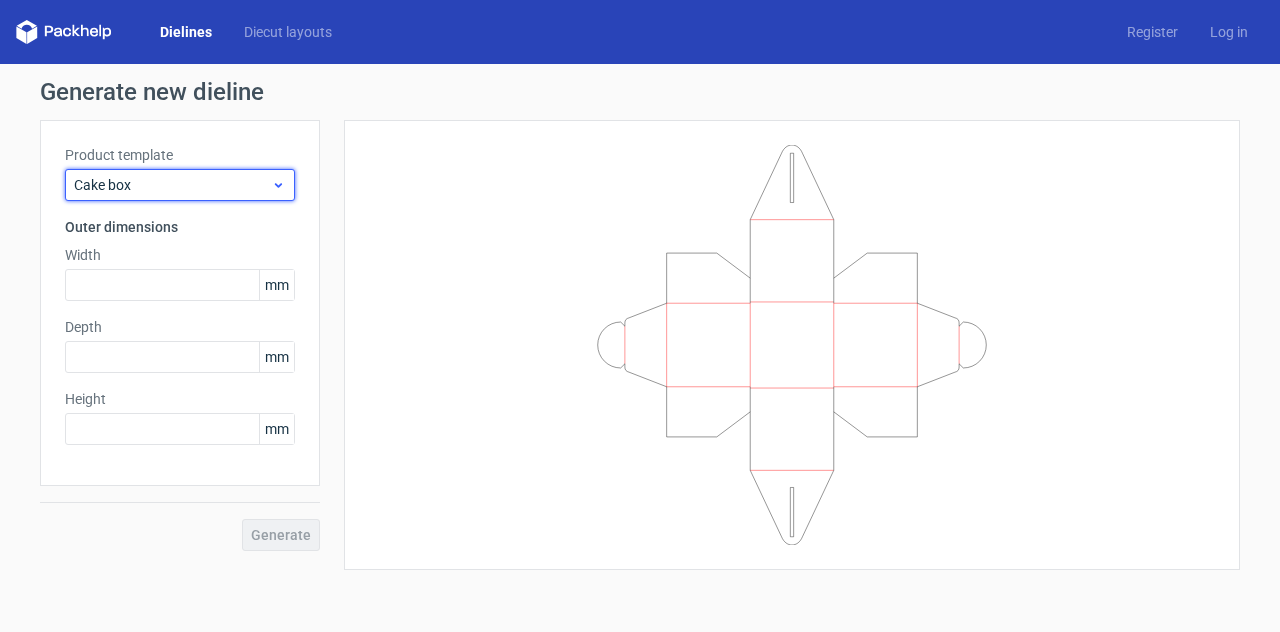 click on "Cake box" at bounding box center [172, 185] 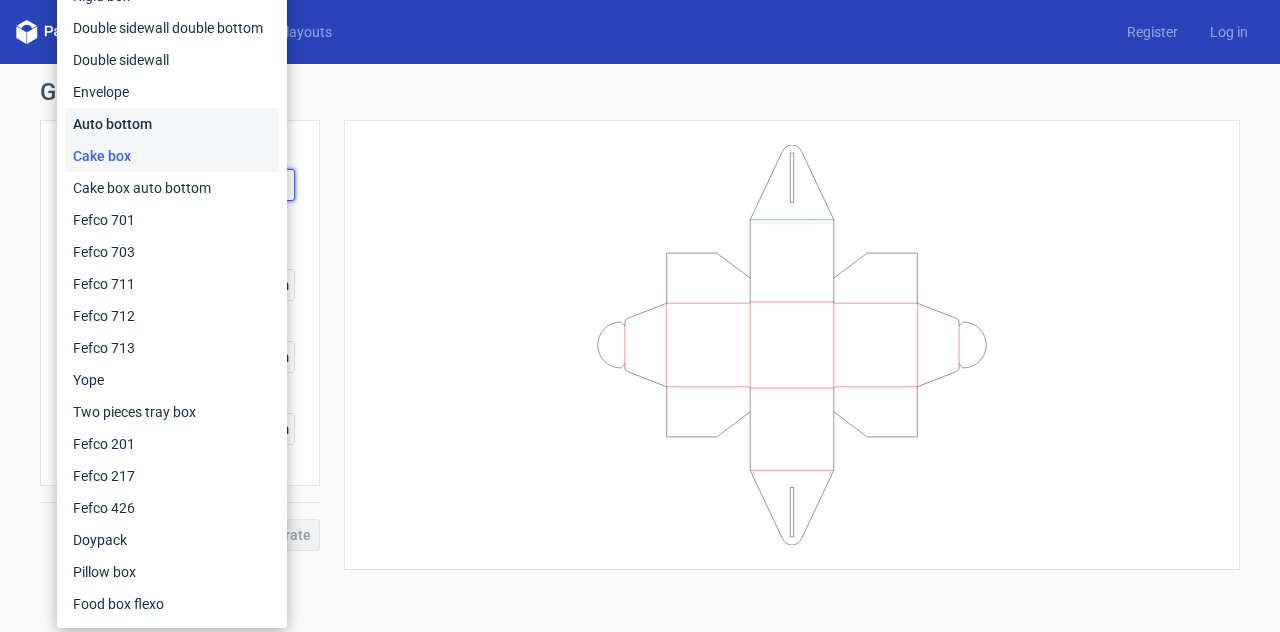 click on "Auto bottom" at bounding box center [172, 124] 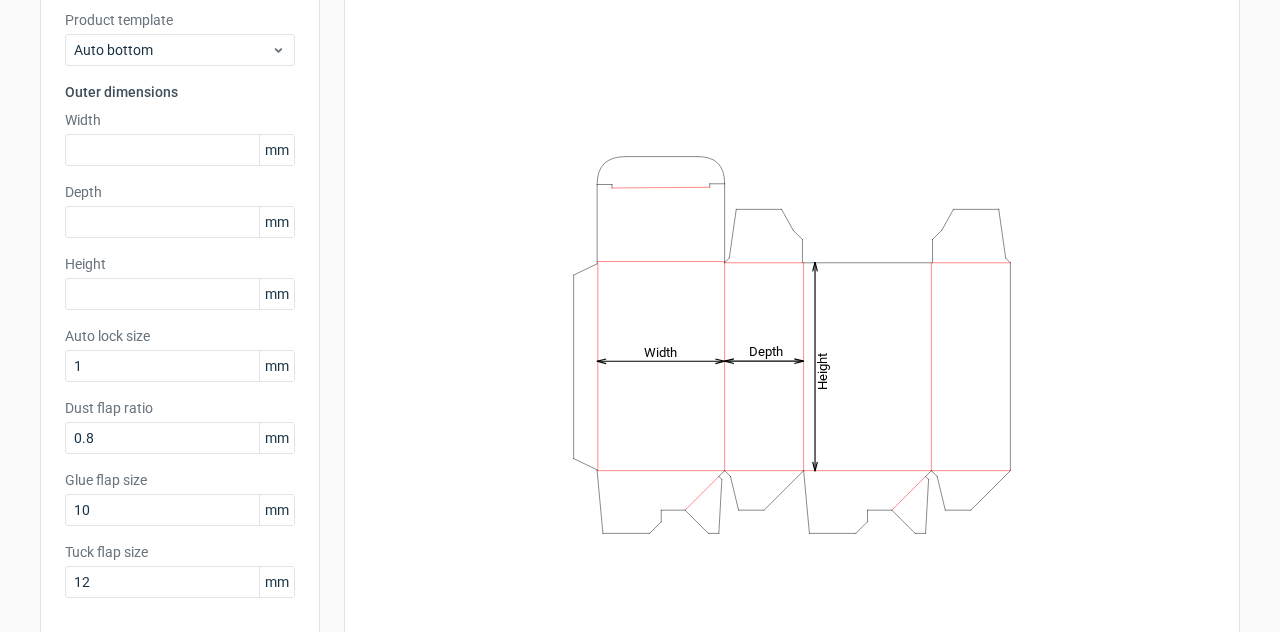scroll, scrollTop: 100, scrollLeft: 0, axis: vertical 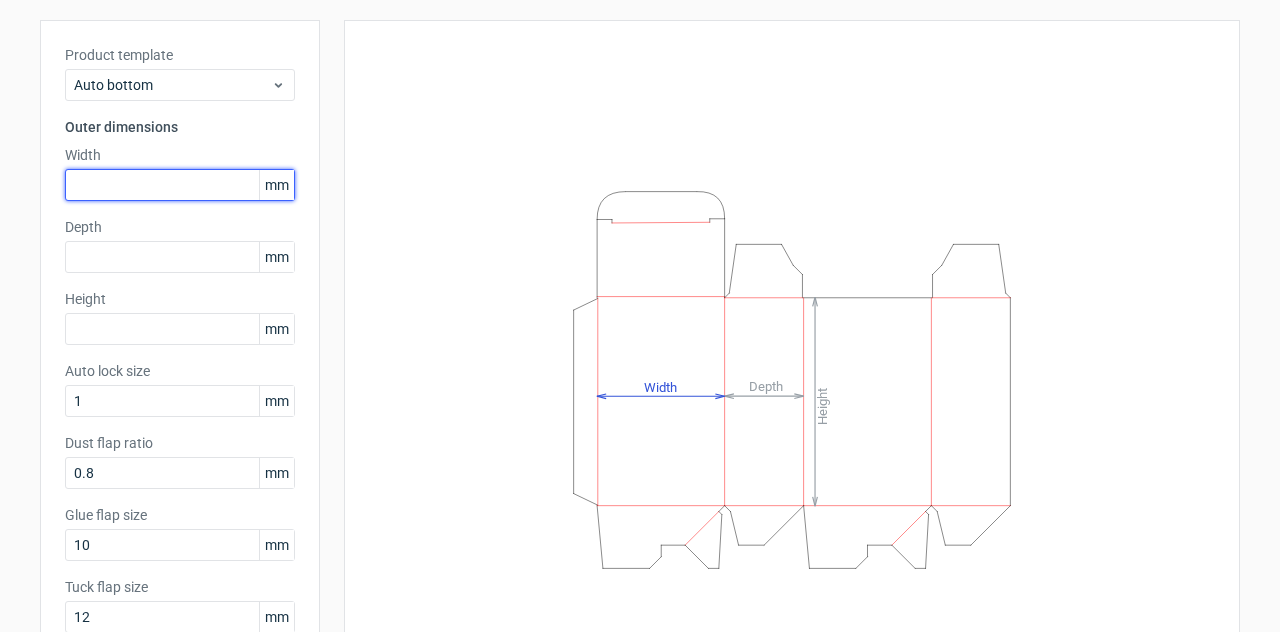 click at bounding box center [180, 185] 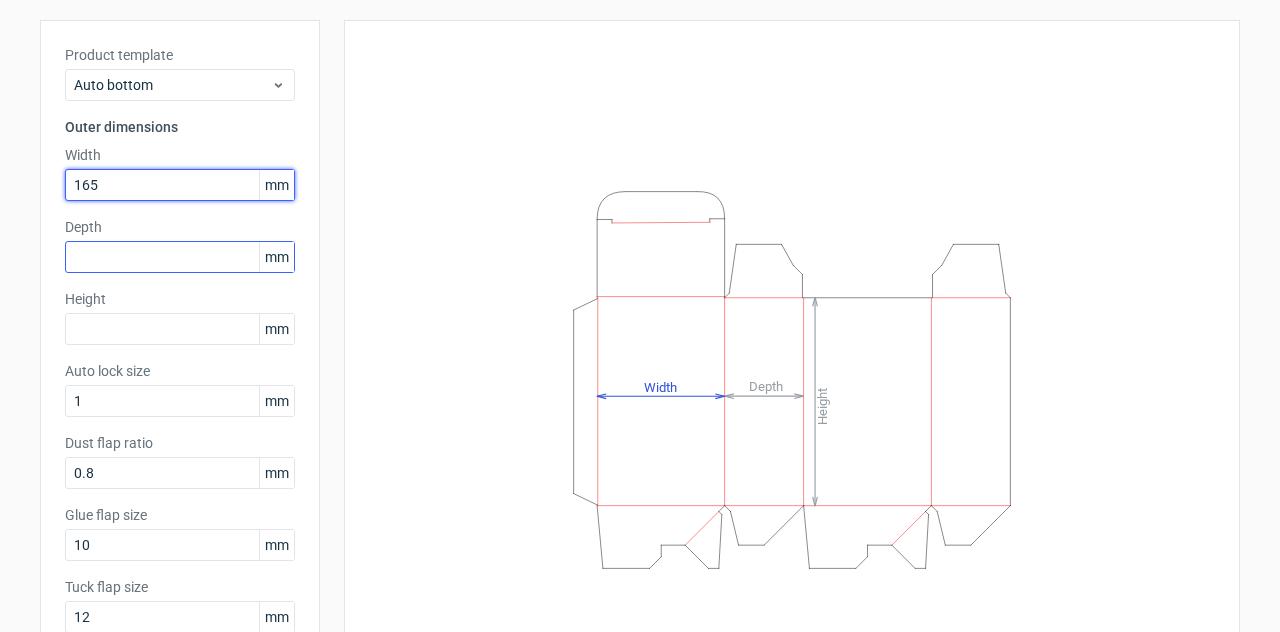 type on "165" 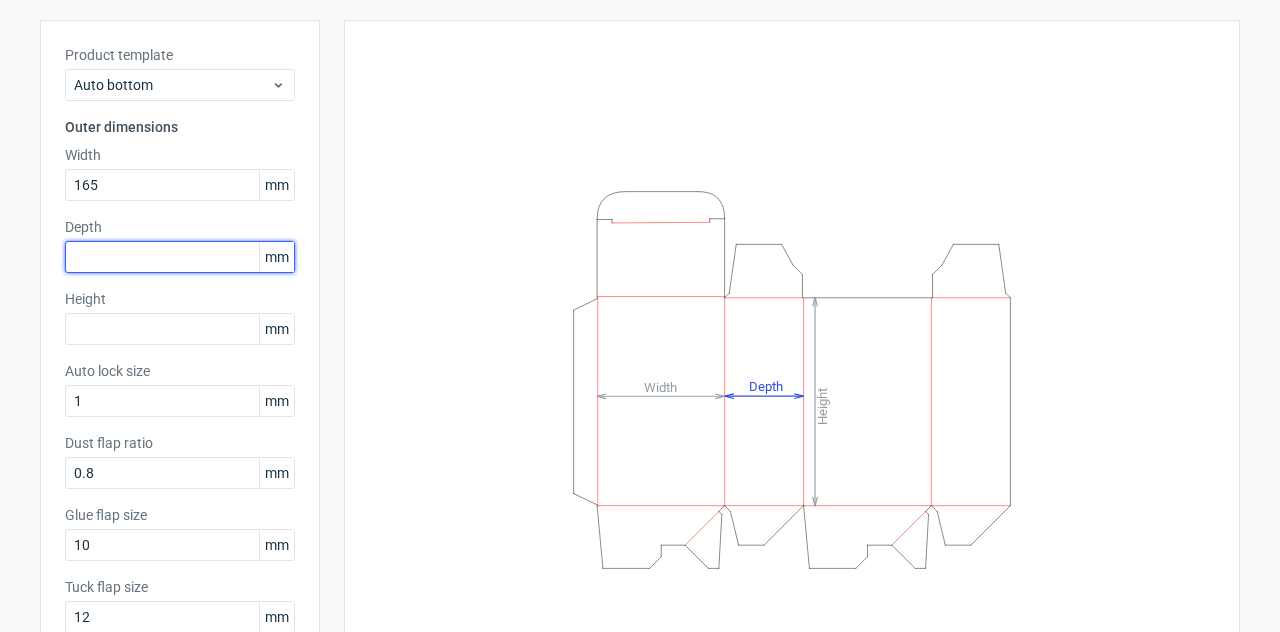 click at bounding box center [180, 257] 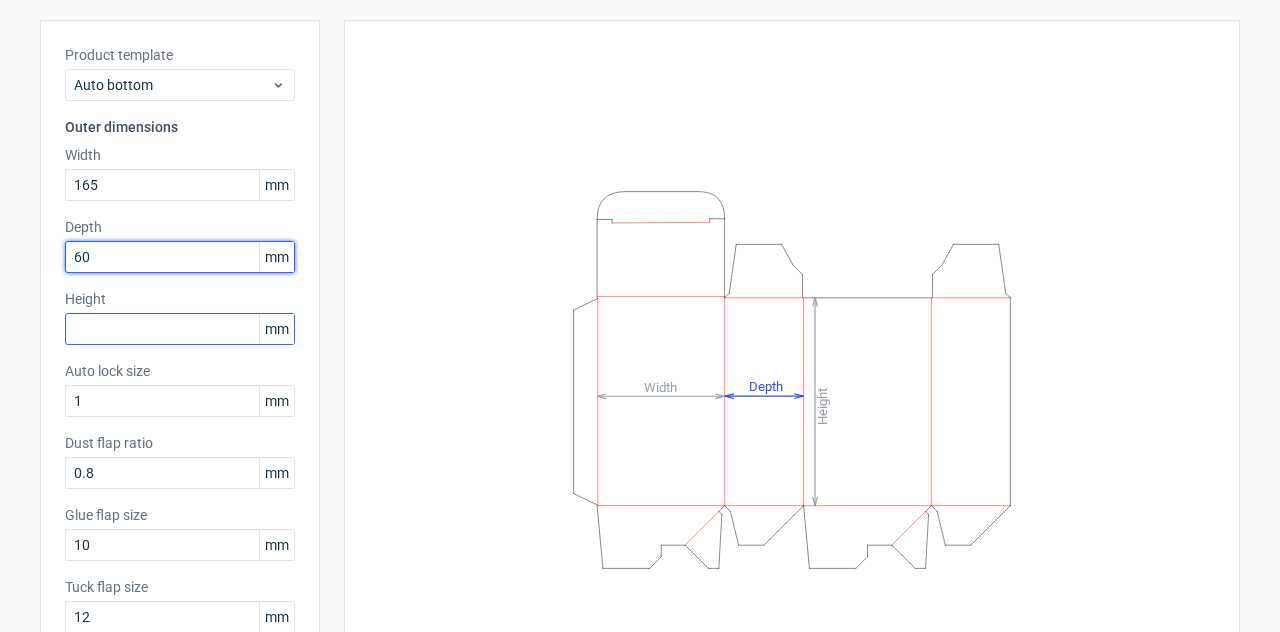 type on "60" 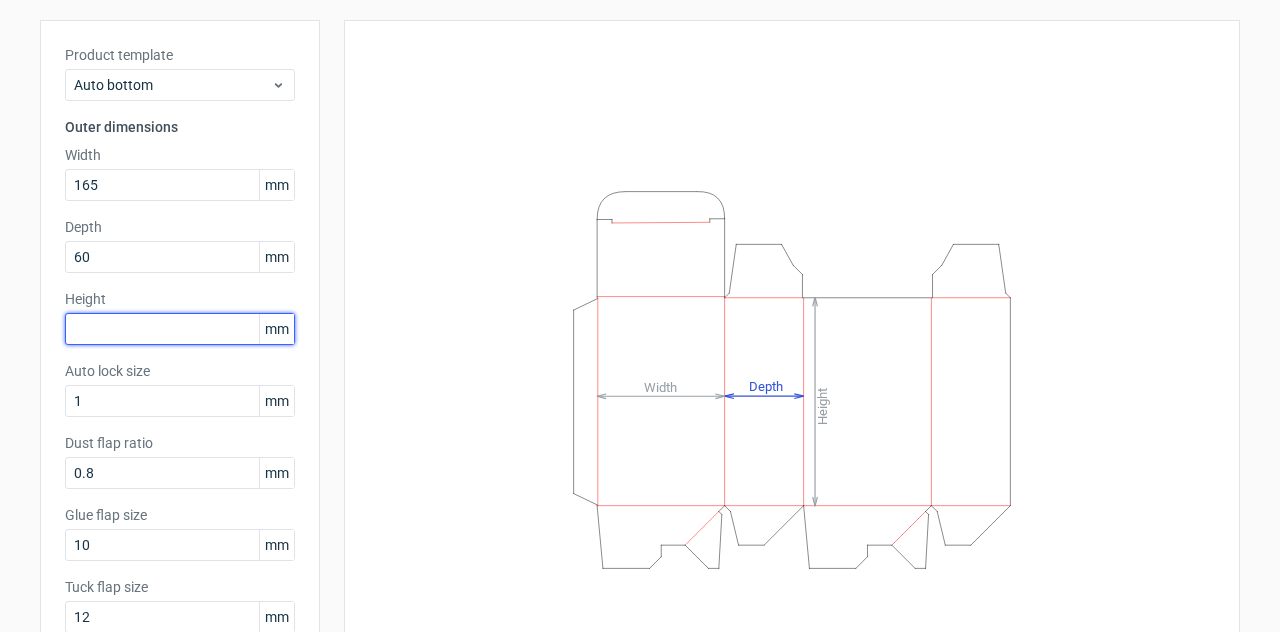 click at bounding box center (180, 329) 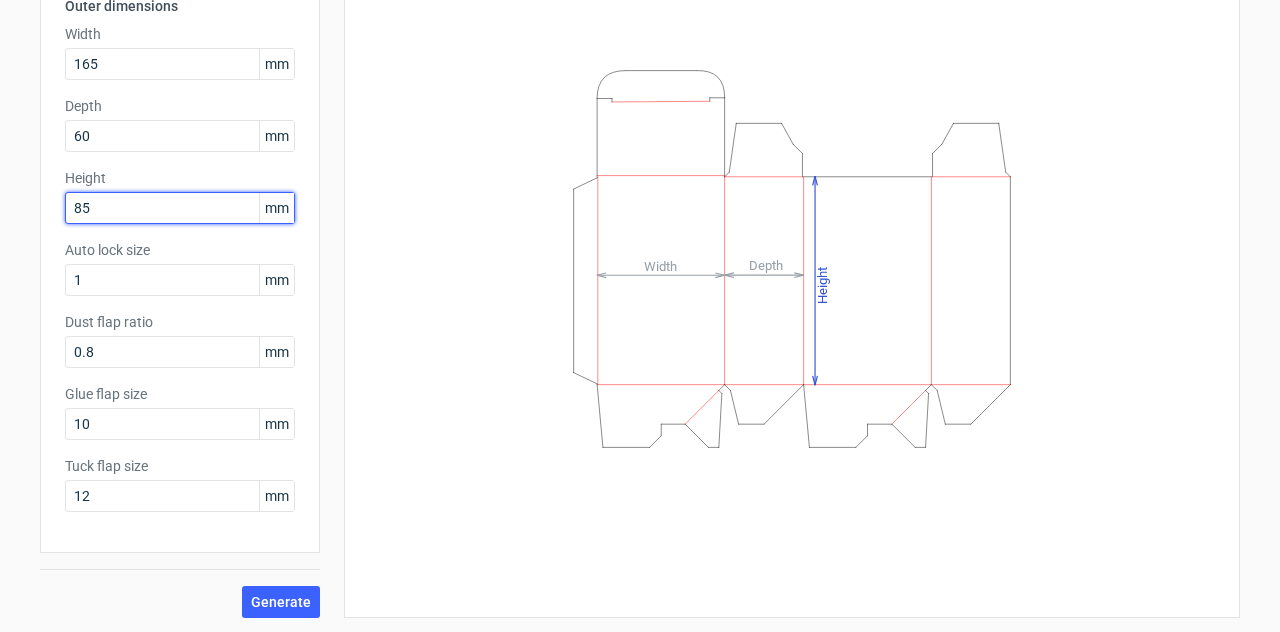 scroll, scrollTop: 223, scrollLeft: 0, axis: vertical 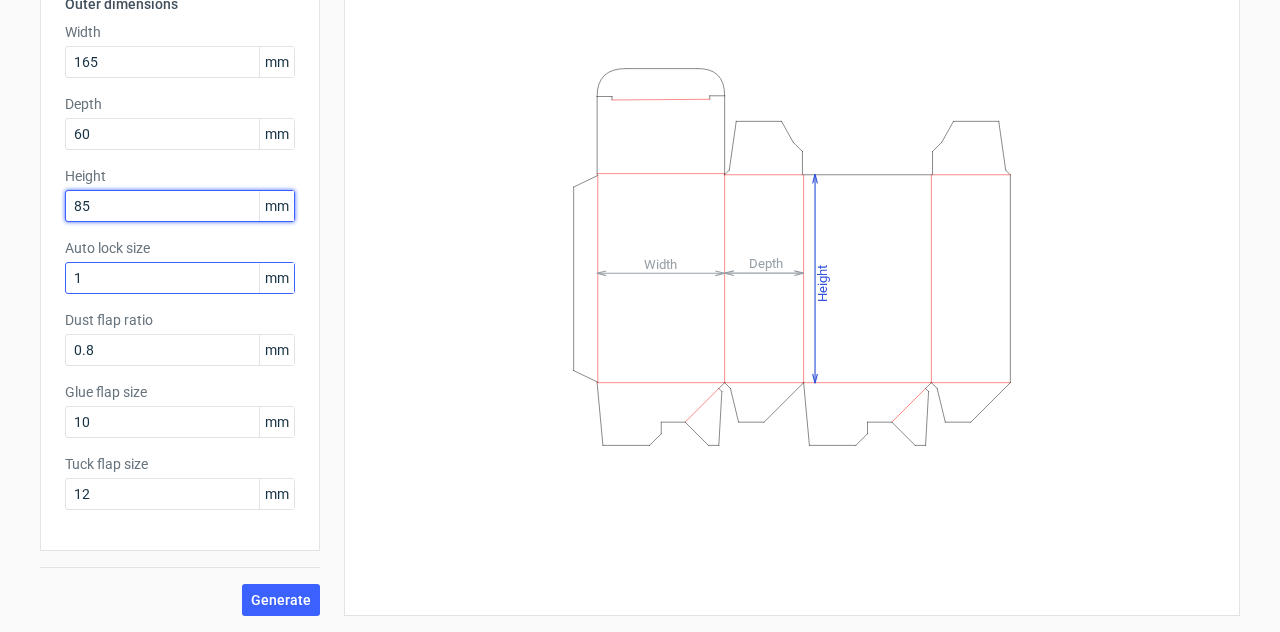 type on "85" 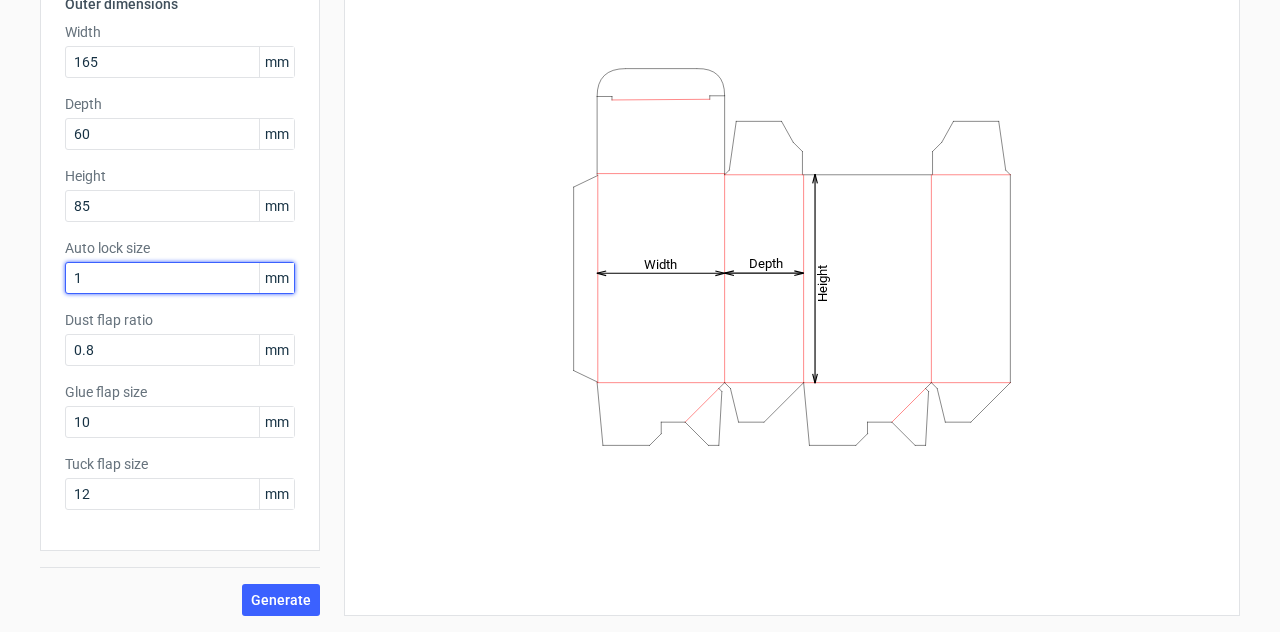 drag, startPoint x: 109, startPoint y: 273, endPoint x: 0, endPoint y: 278, distance: 109.11462 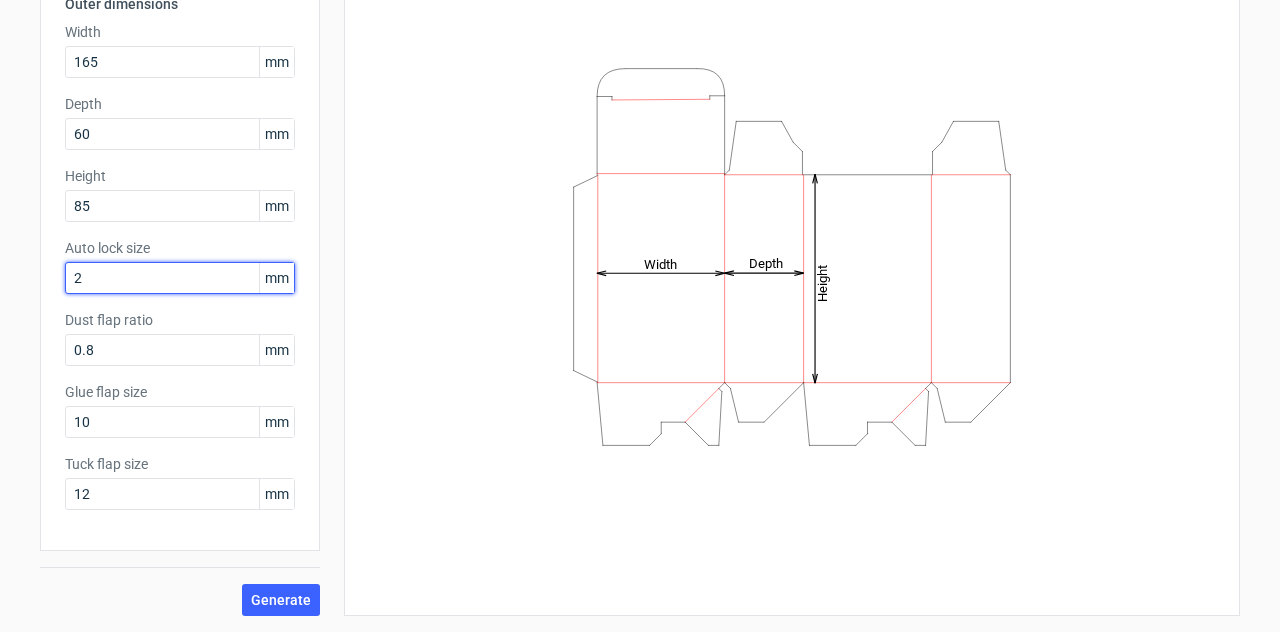 type on "2" 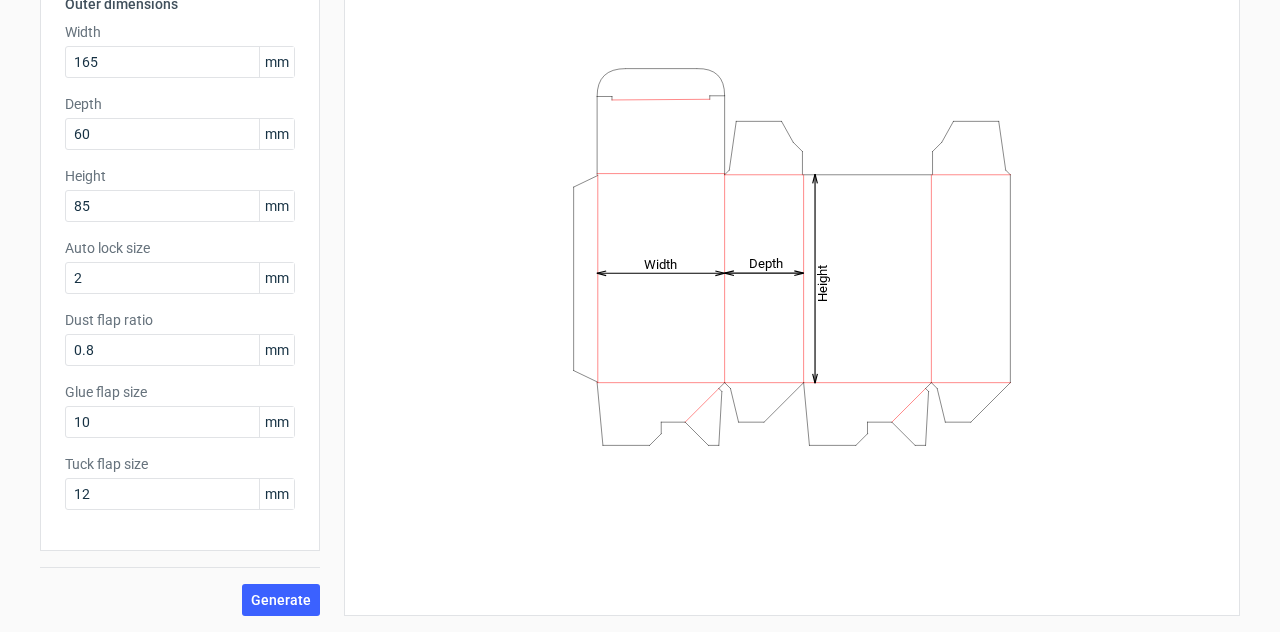 click on "Product template Auto bottom Outer dimensions Width 165 mm Depth 60 mm Height 85 mm Auto lock size 2 mm Dust flap ratio 0.8 mm Glue flap size 10 [PERSON_NAME] flap size 12 mm" at bounding box center [180, 224] 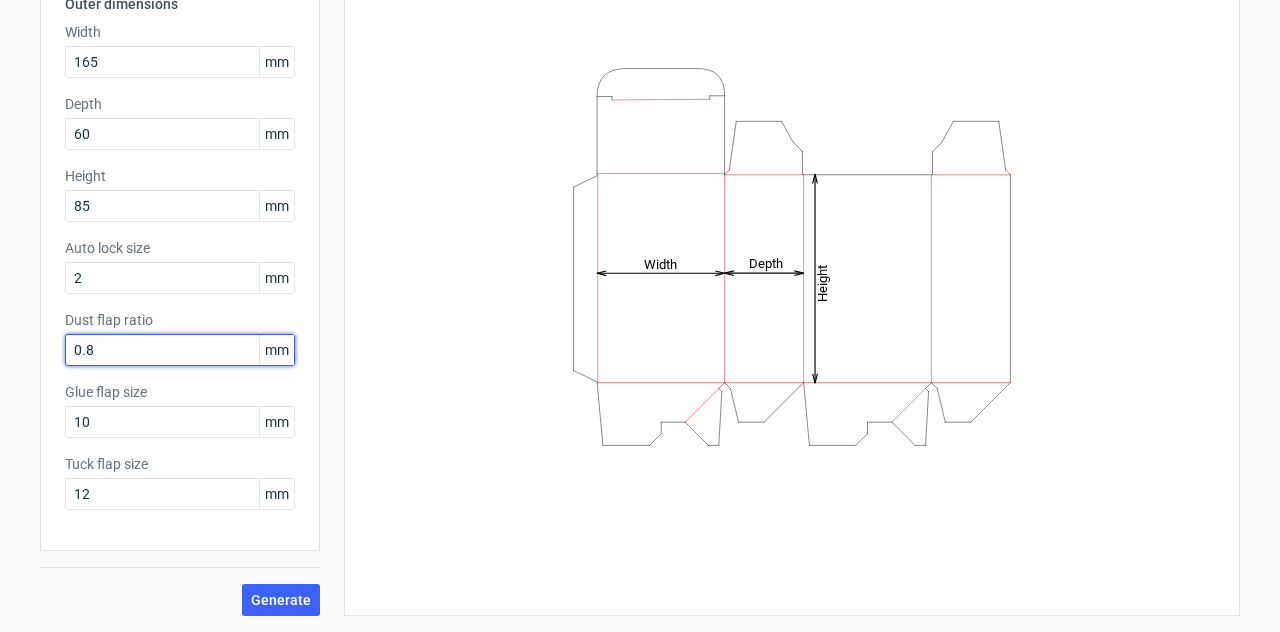 click on "0.8" at bounding box center (180, 350) 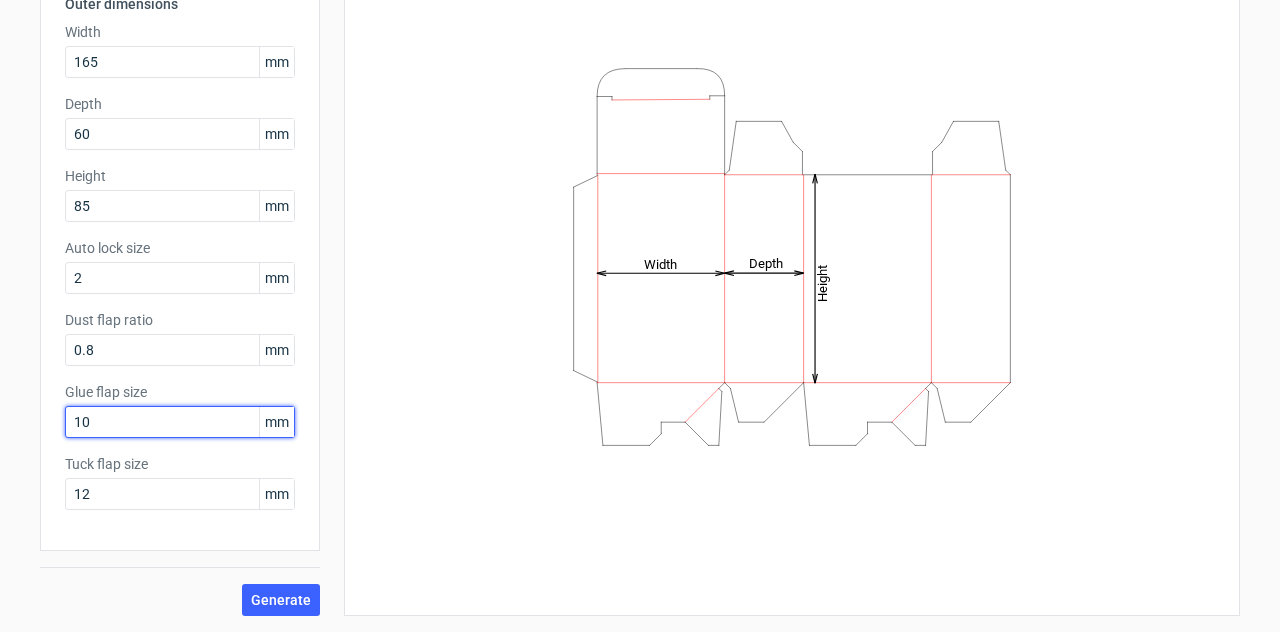 drag, startPoint x: 131, startPoint y: 419, endPoint x: 0, endPoint y: 414, distance: 131.09538 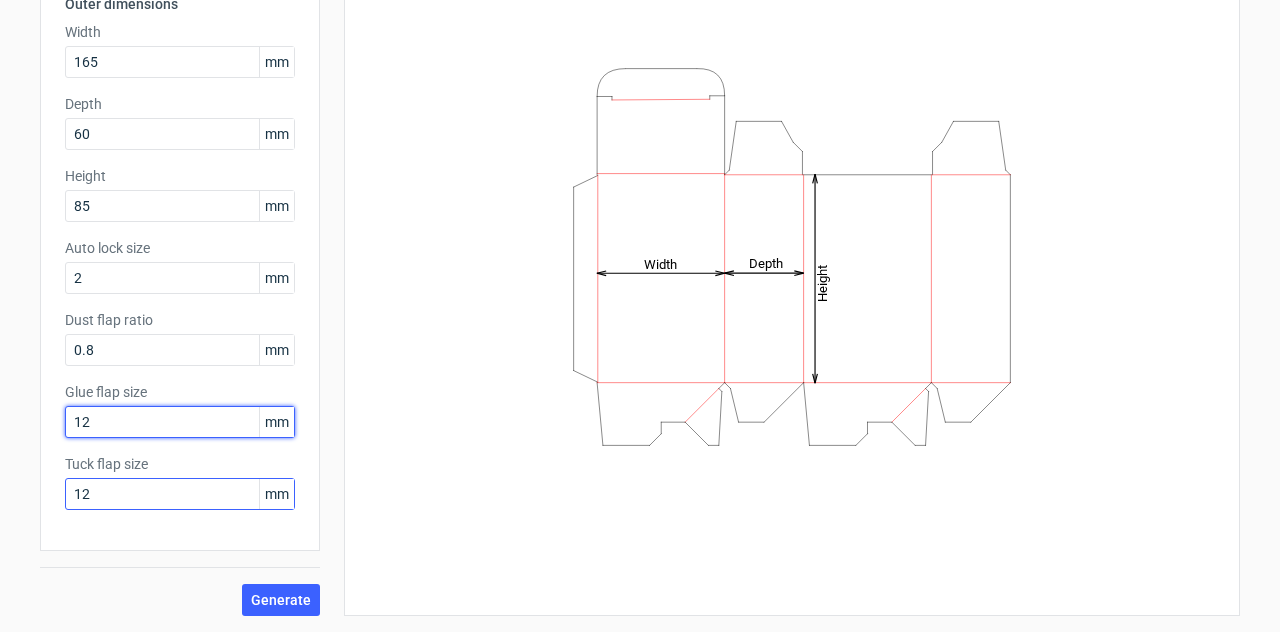 type on "12" 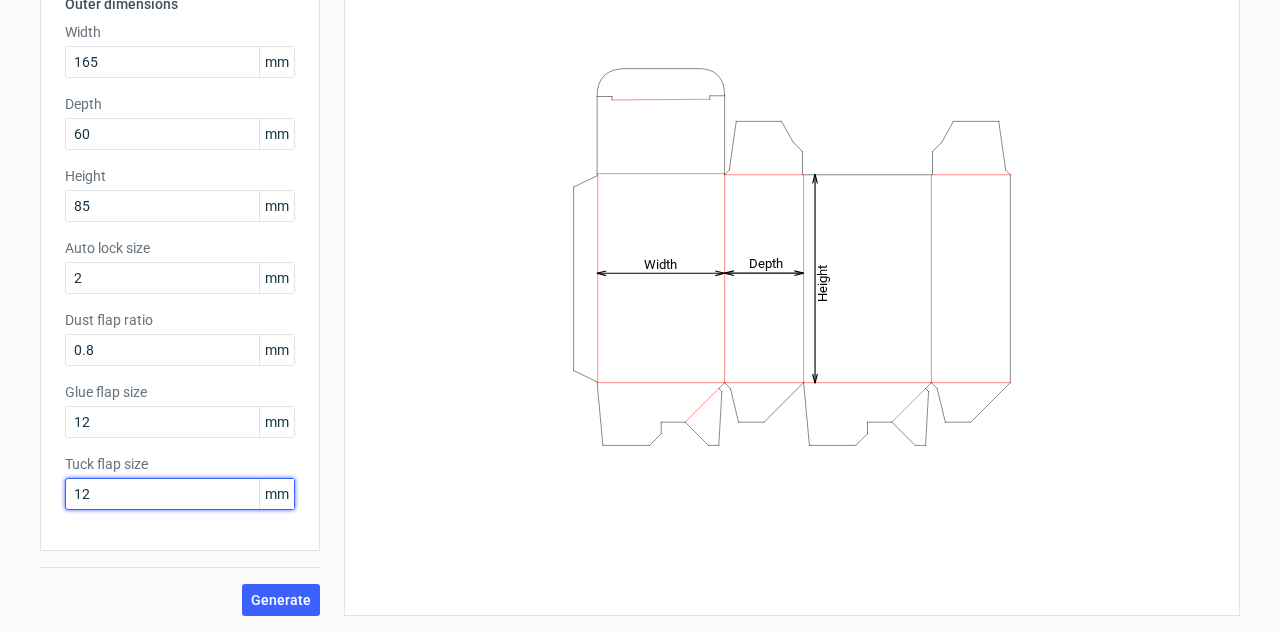 drag, startPoint x: 82, startPoint y: 496, endPoint x: 0, endPoint y: 490, distance: 82.219215 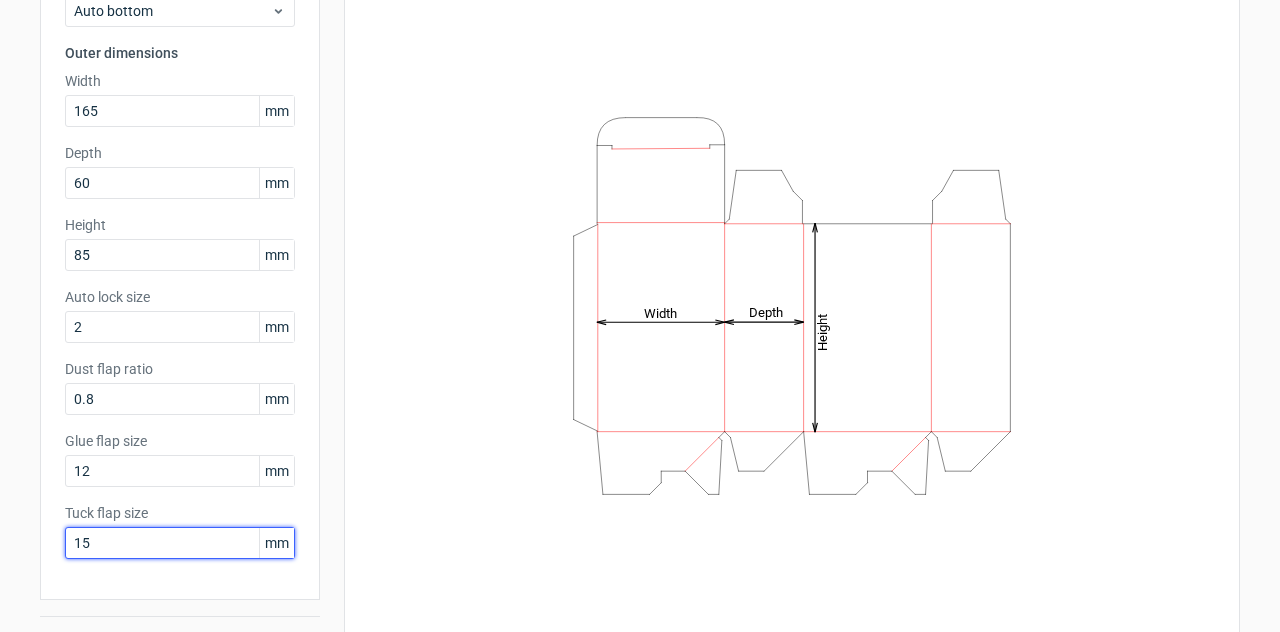 scroll, scrollTop: 223, scrollLeft: 0, axis: vertical 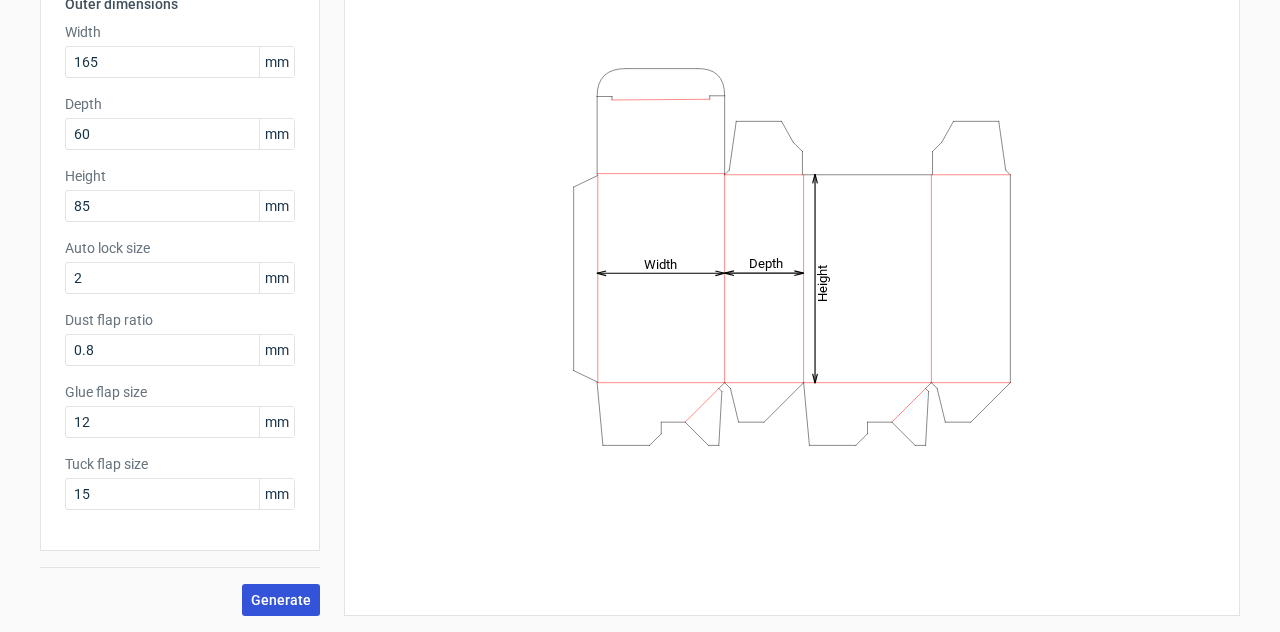 click on "Generate" at bounding box center (281, 600) 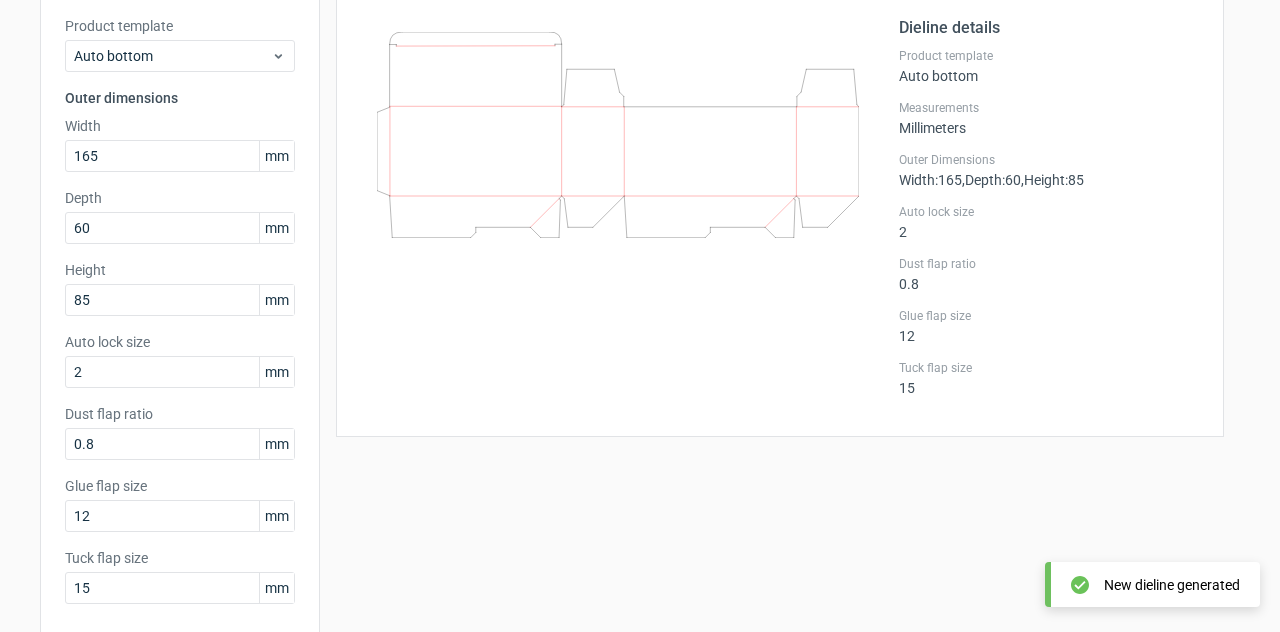 scroll, scrollTop: 0, scrollLeft: 0, axis: both 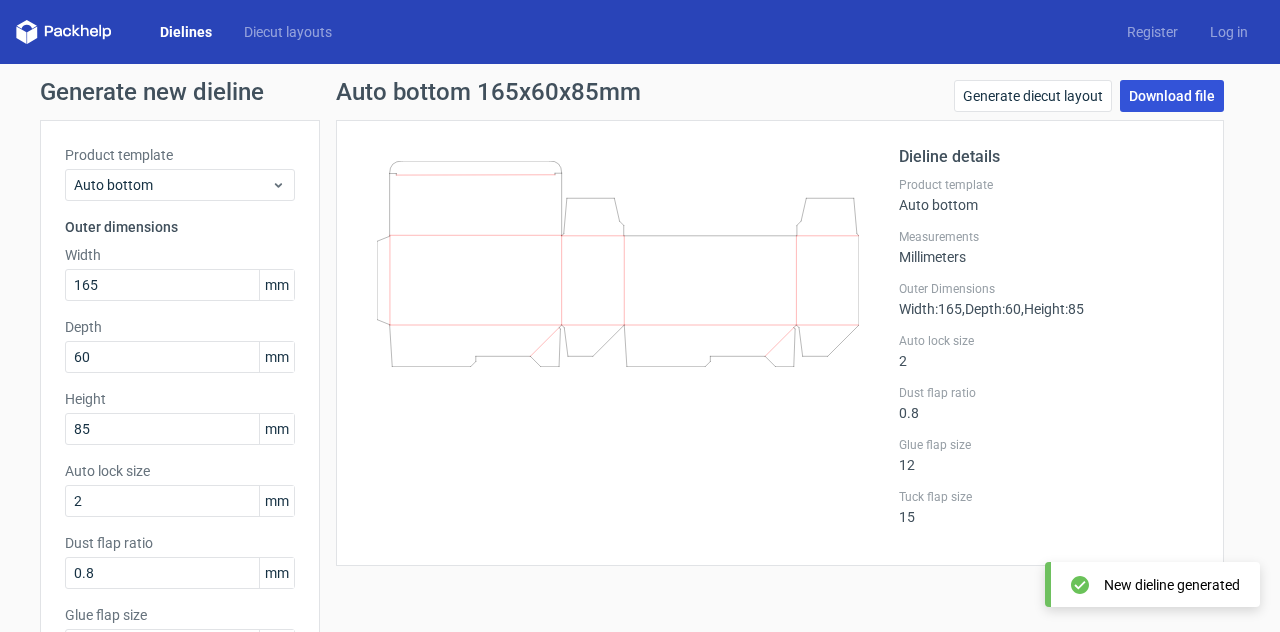 click on "Download file" at bounding box center (1172, 96) 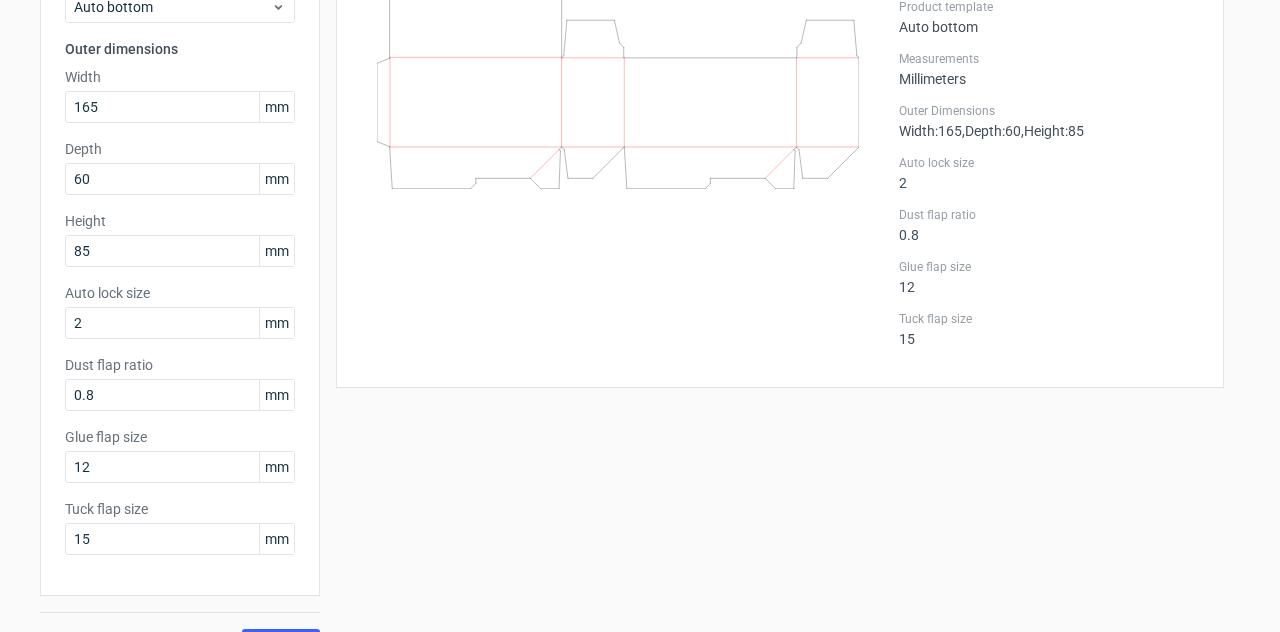 scroll, scrollTop: 223, scrollLeft: 0, axis: vertical 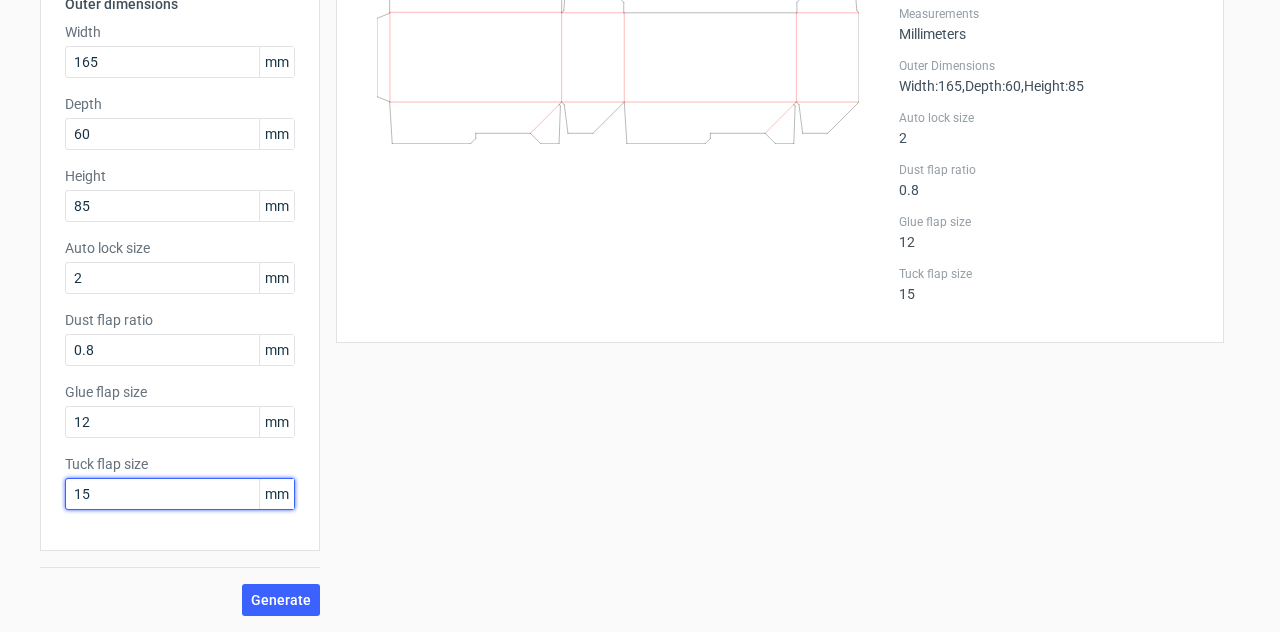 drag, startPoint x: 89, startPoint y: 495, endPoint x: 0, endPoint y: 480, distance: 90.255196 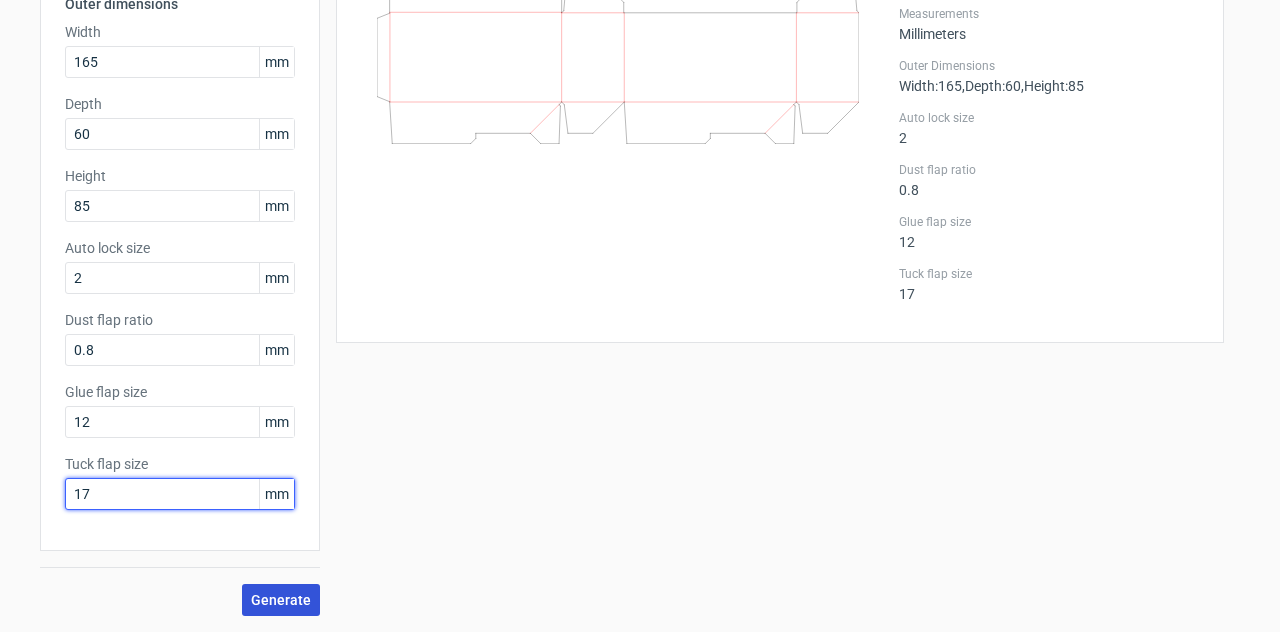 type on "17" 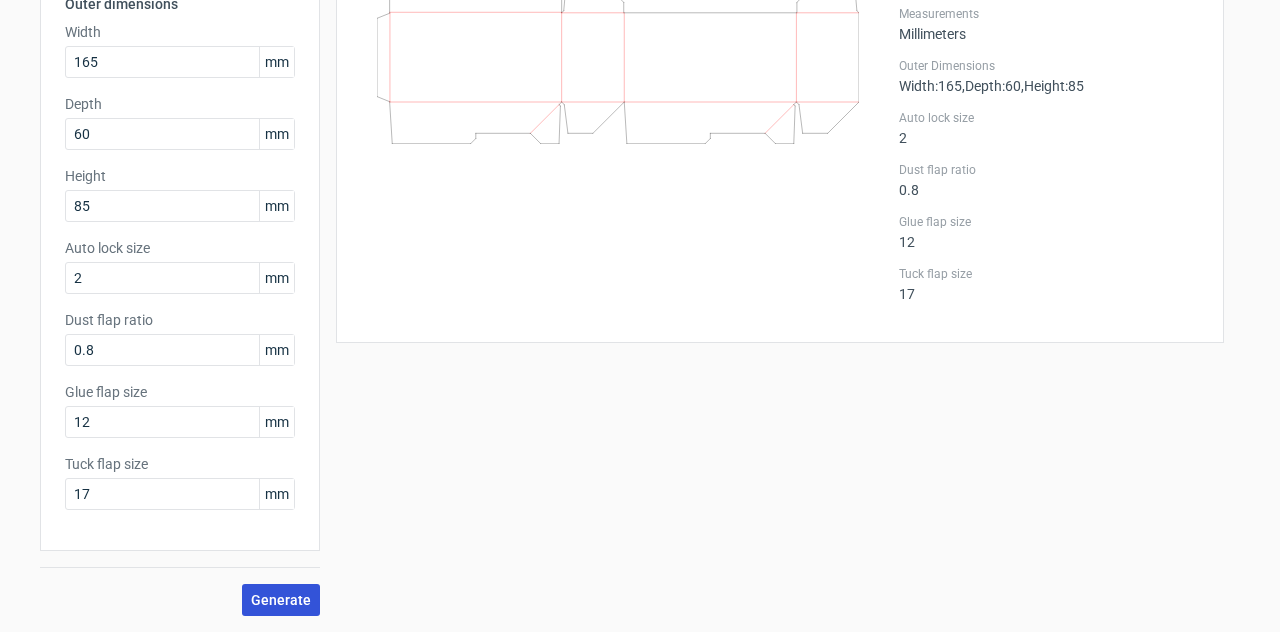 click on "Generate" at bounding box center (281, 600) 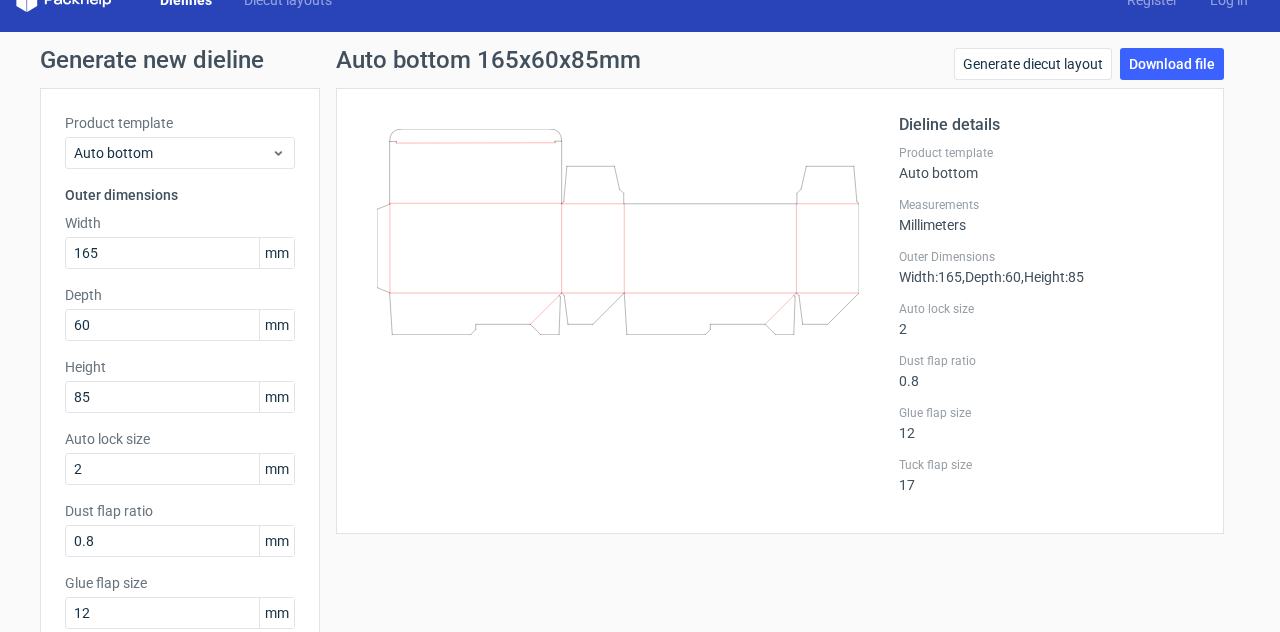 scroll, scrollTop: 0, scrollLeft: 0, axis: both 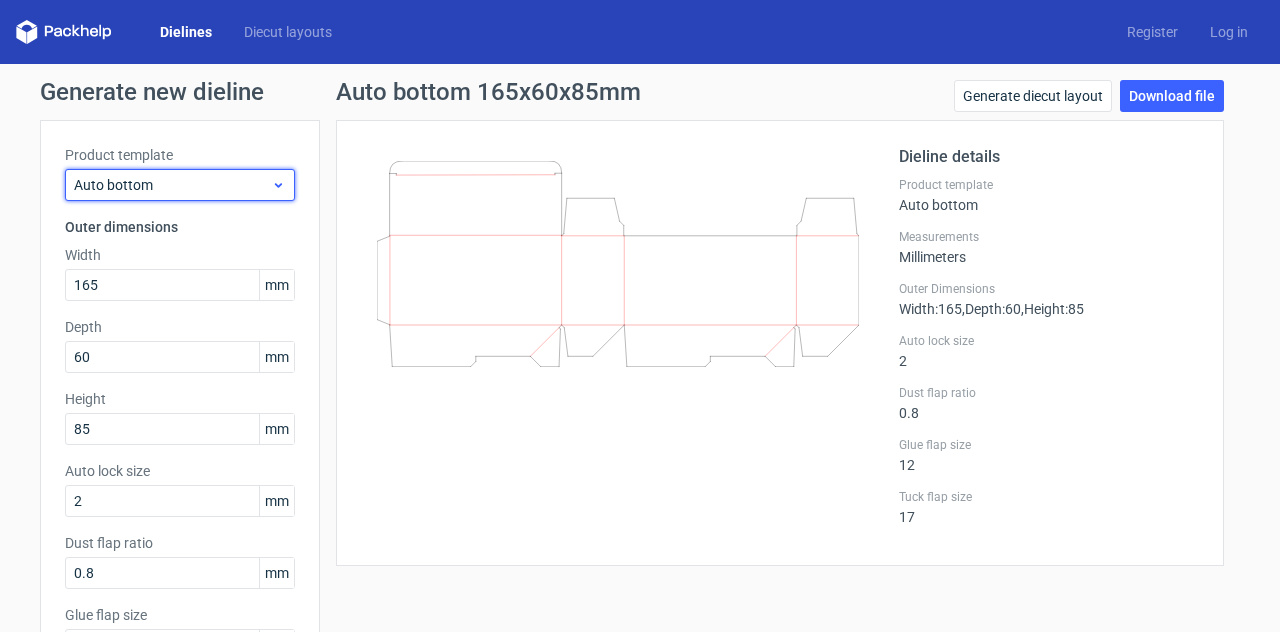 click on "Auto bottom" at bounding box center [172, 185] 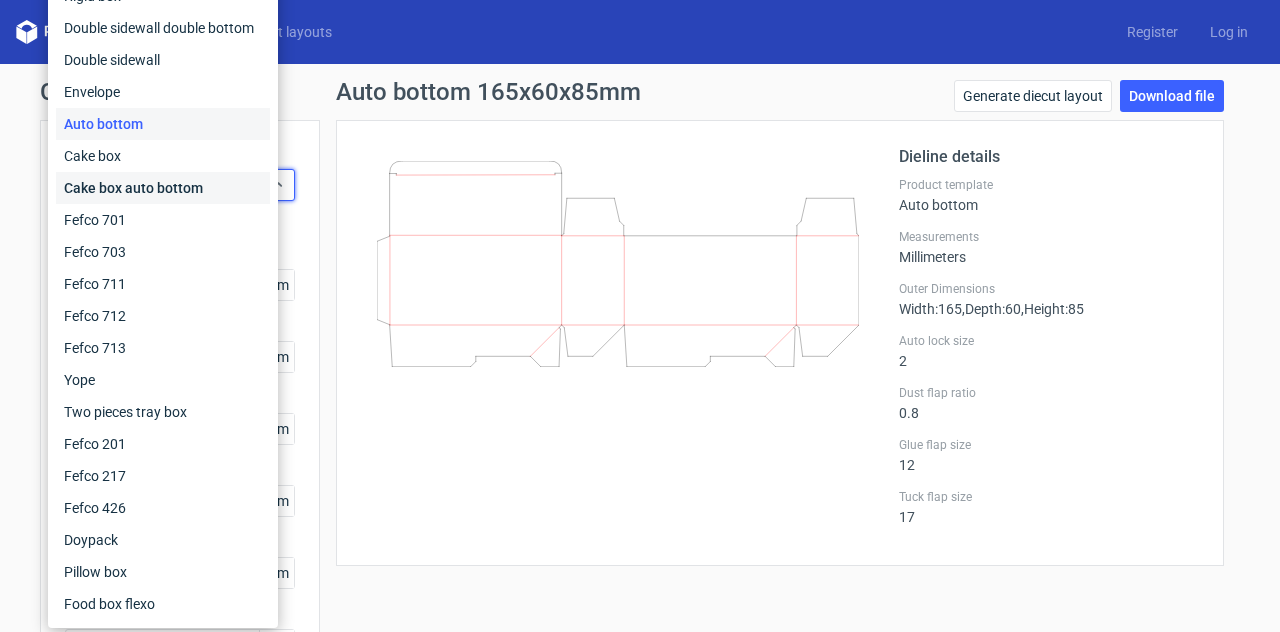 click on "Cake box auto bottom" at bounding box center (163, 188) 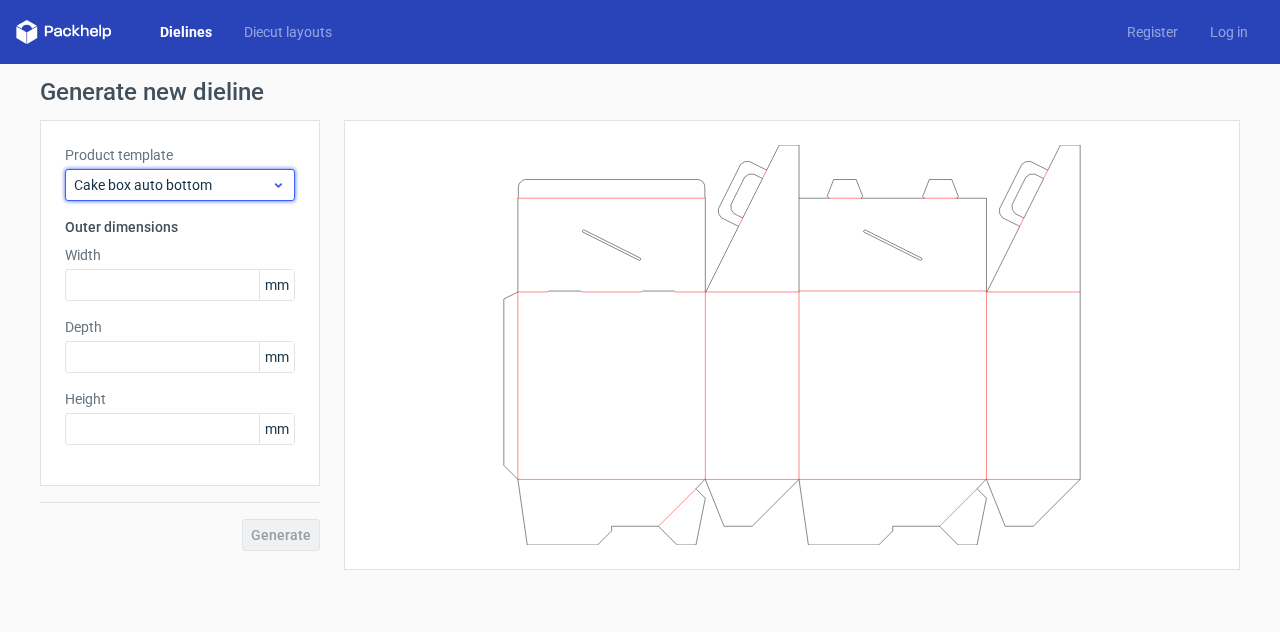 click on "Cake box auto bottom" at bounding box center (180, 185) 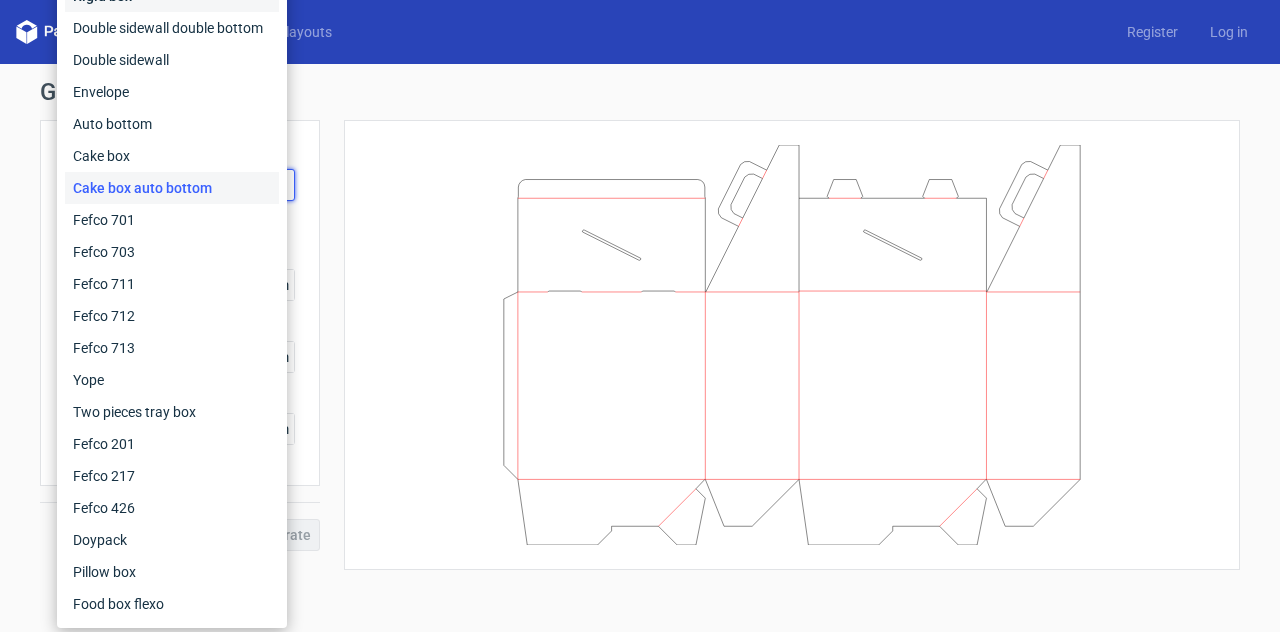 click on "Rigid box" at bounding box center [172, -4] 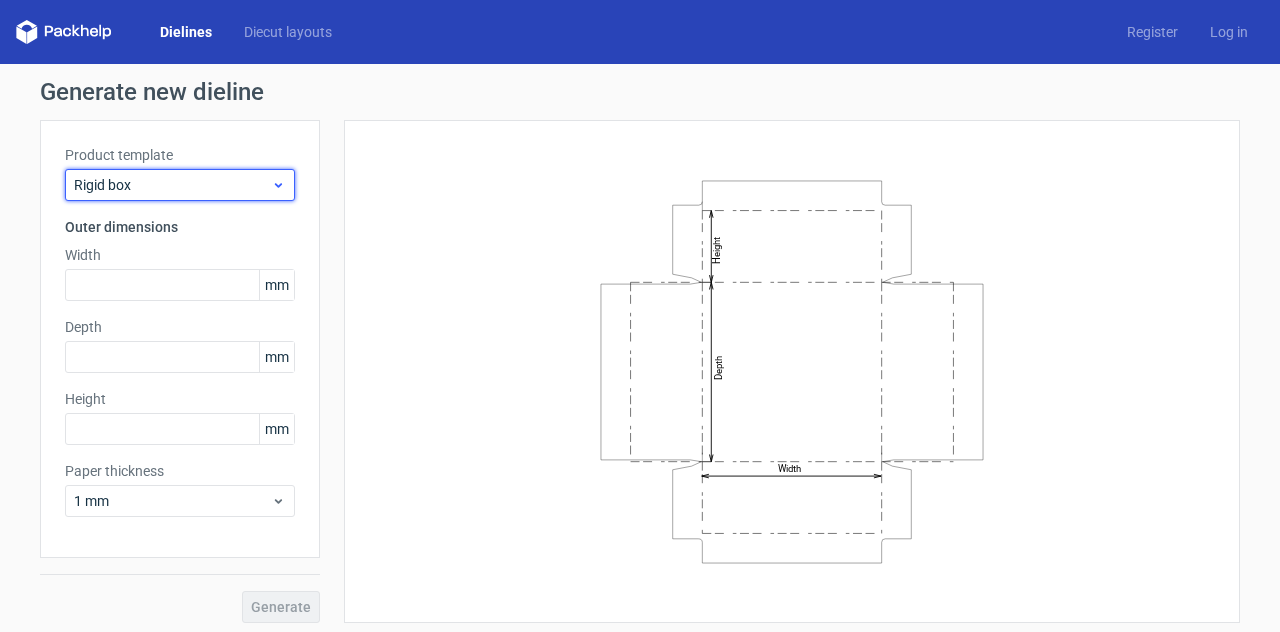 click on "Rigid box" at bounding box center [172, 185] 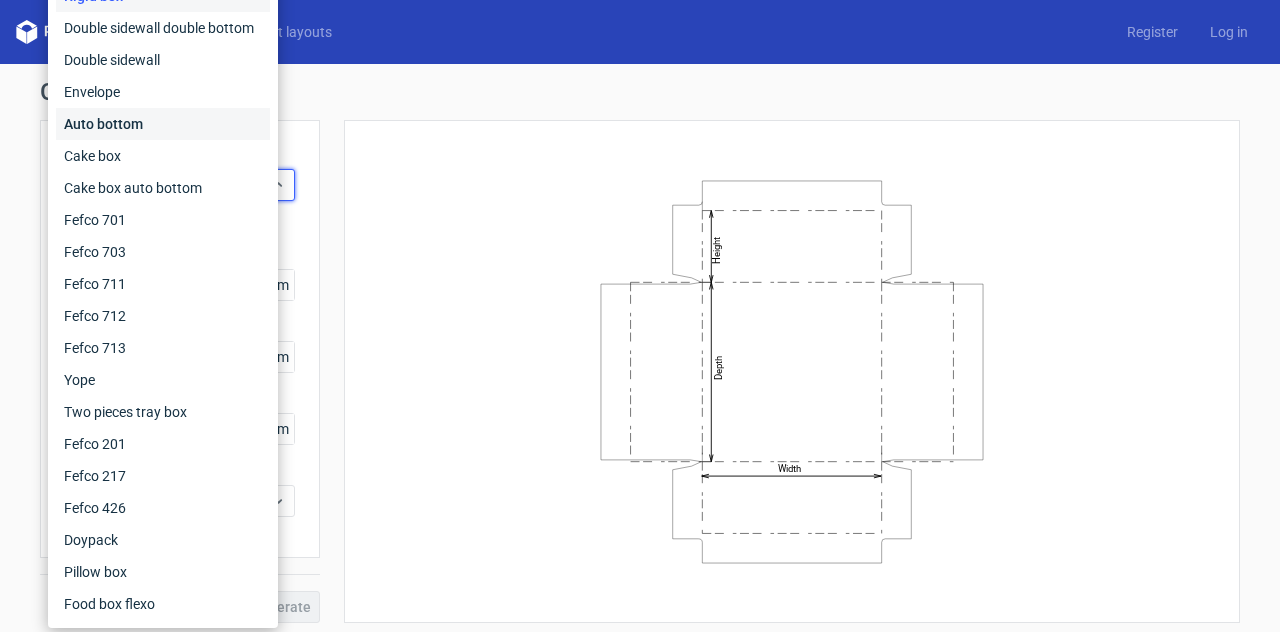 click on "Auto bottom" at bounding box center (163, 124) 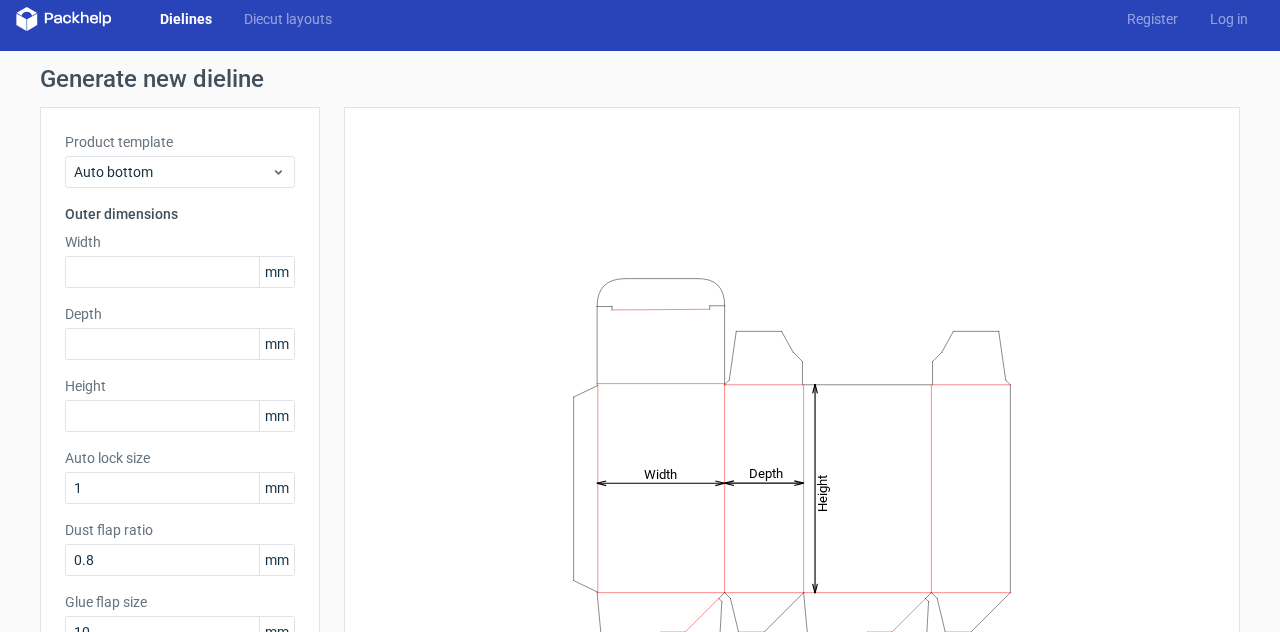 scroll, scrollTop: 0, scrollLeft: 0, axis: both 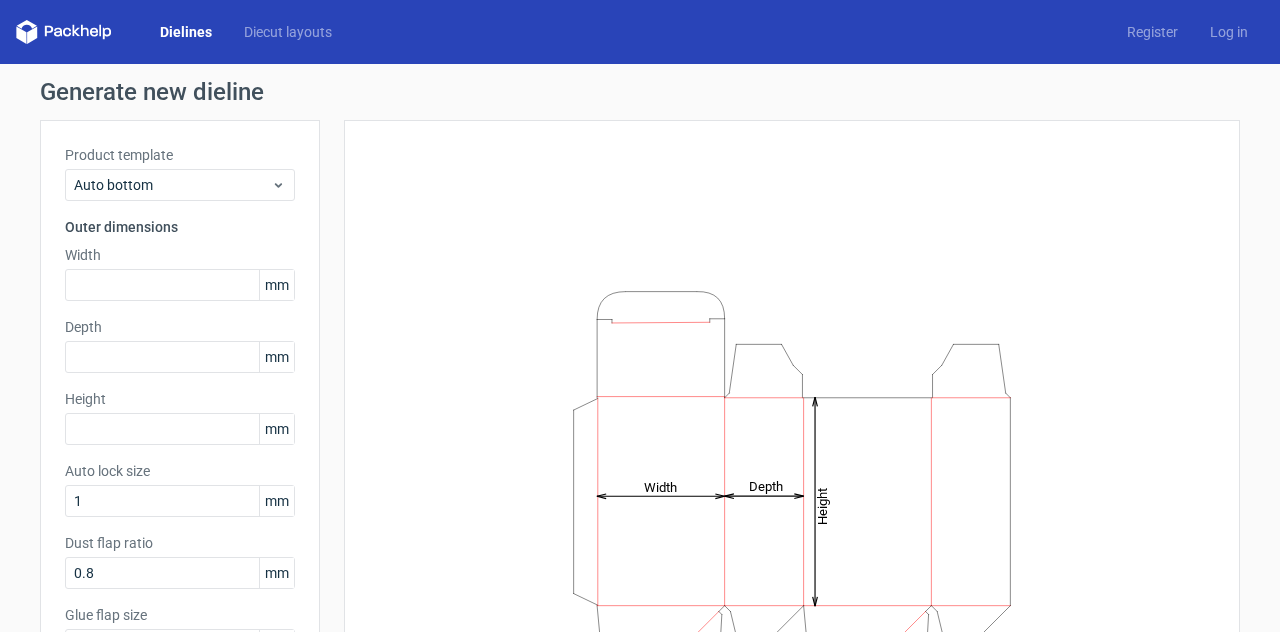 click on "Dielines" at bounding box center (186, 32) 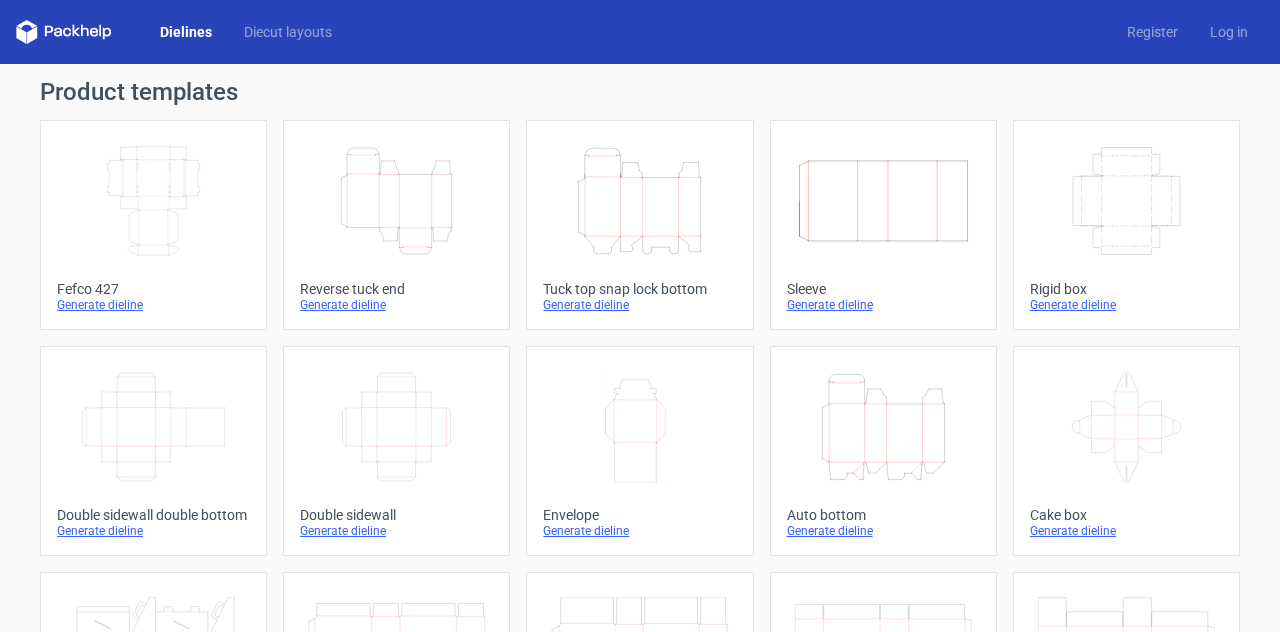 click on "Height   Depth   Width" 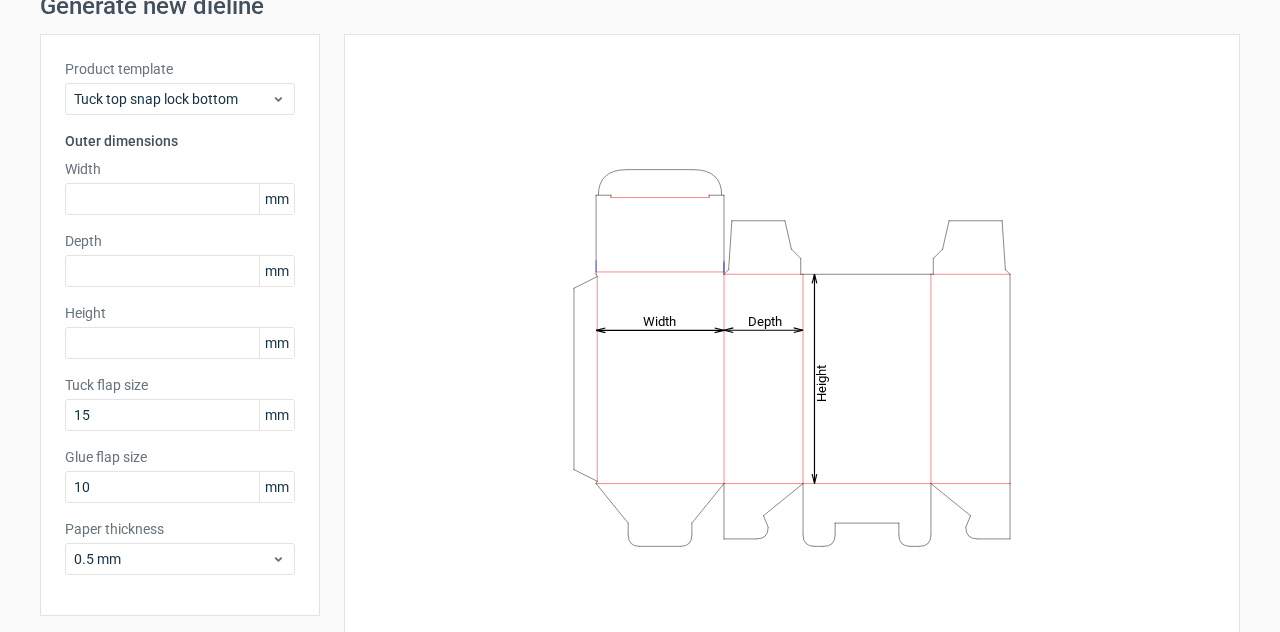 scroll, scrollTop: 0, scrollLeft: 0, axis: both 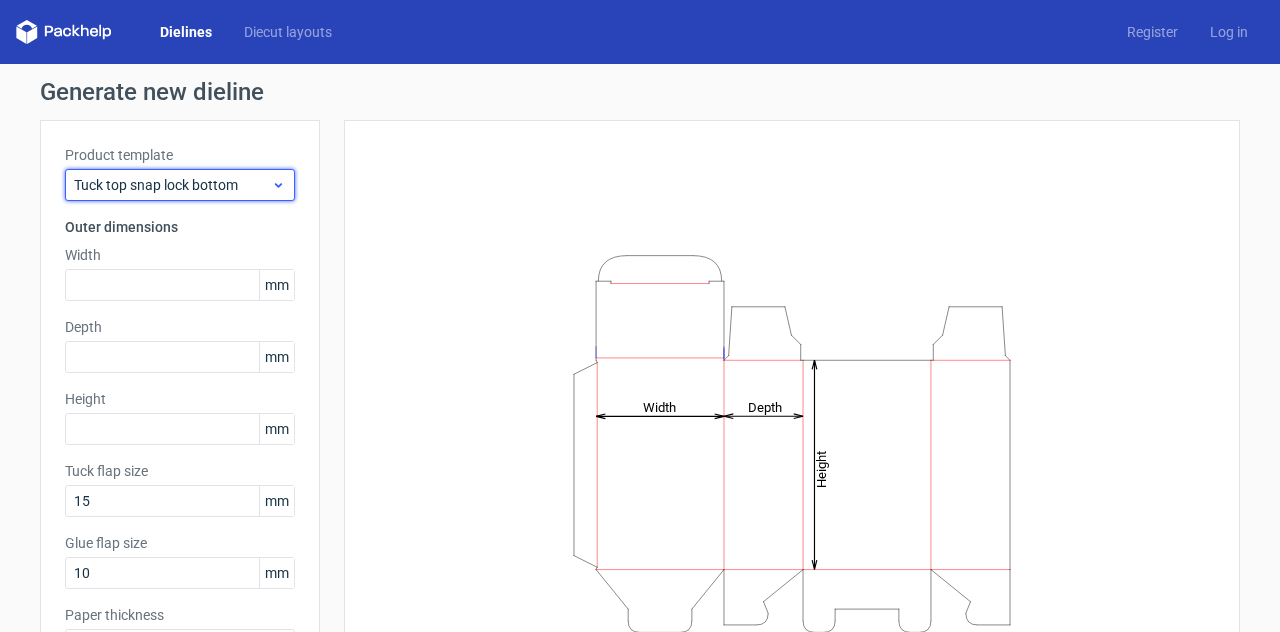 click on "Tuck top snap lock bottom" at bounding box center [180, 185] 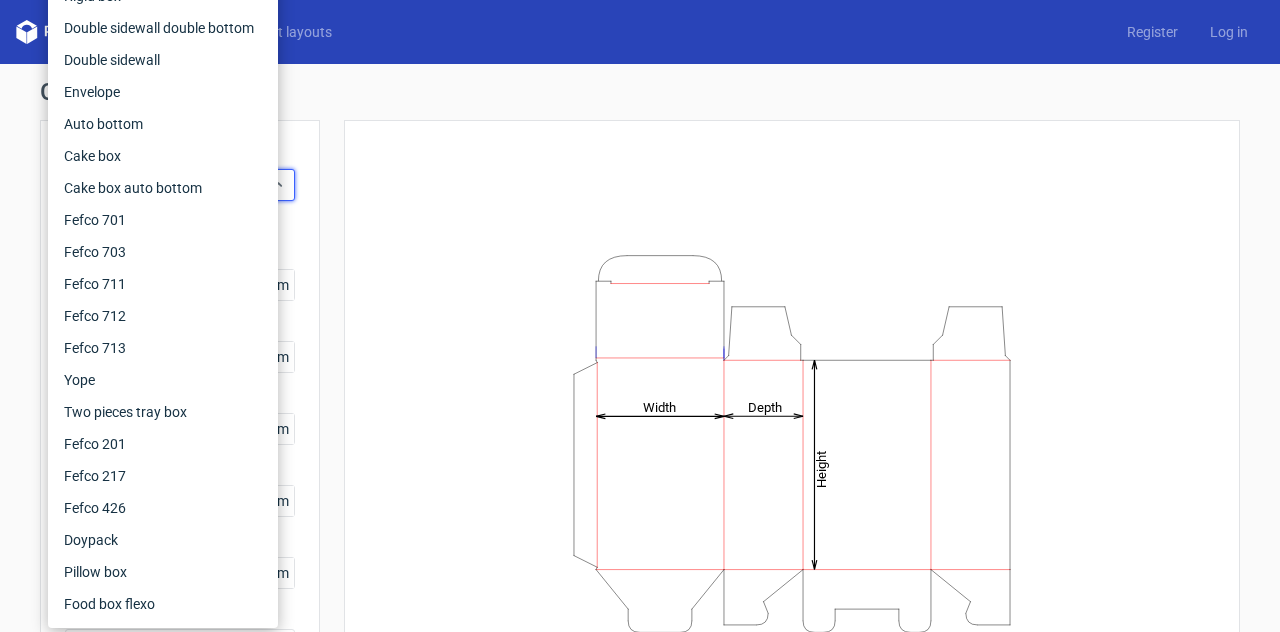 click on "Height   Depth   Width" at bounding box center (792, 443) 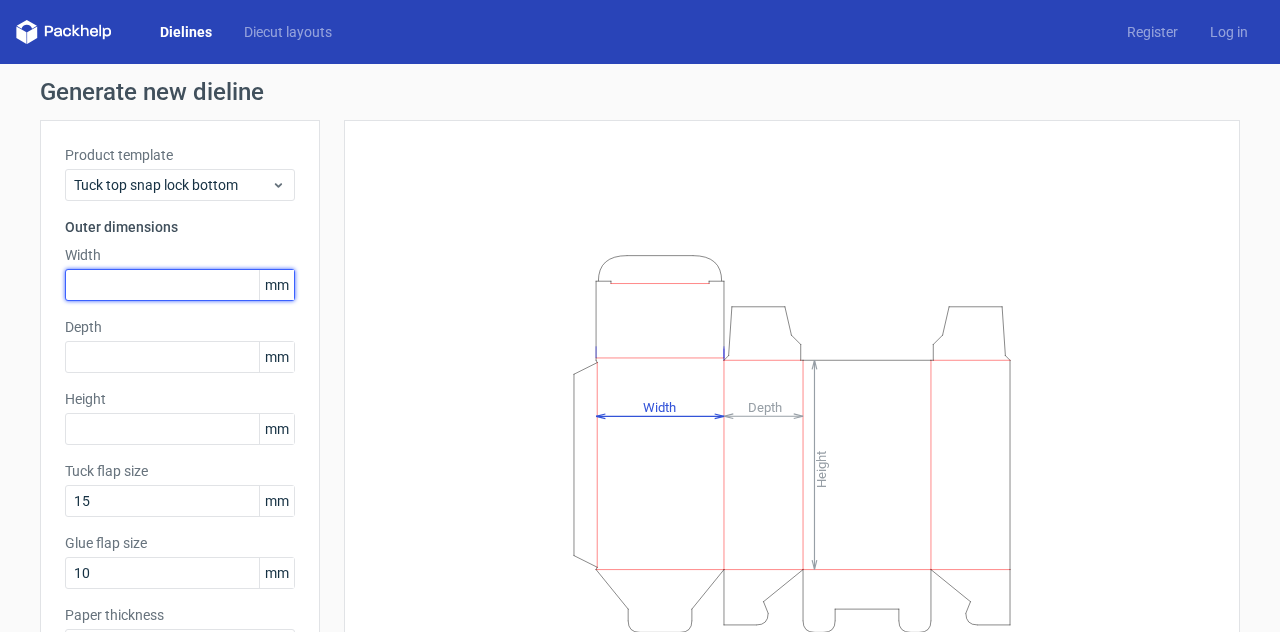 click at bounding box center [180, 285] 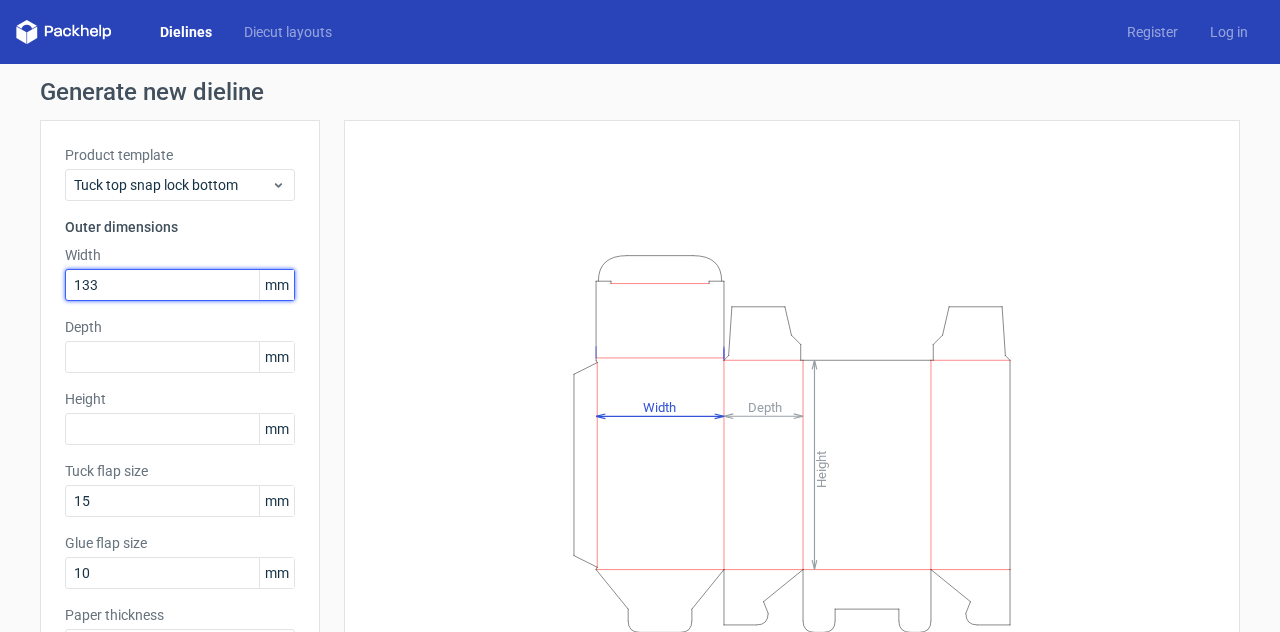 type on "133" 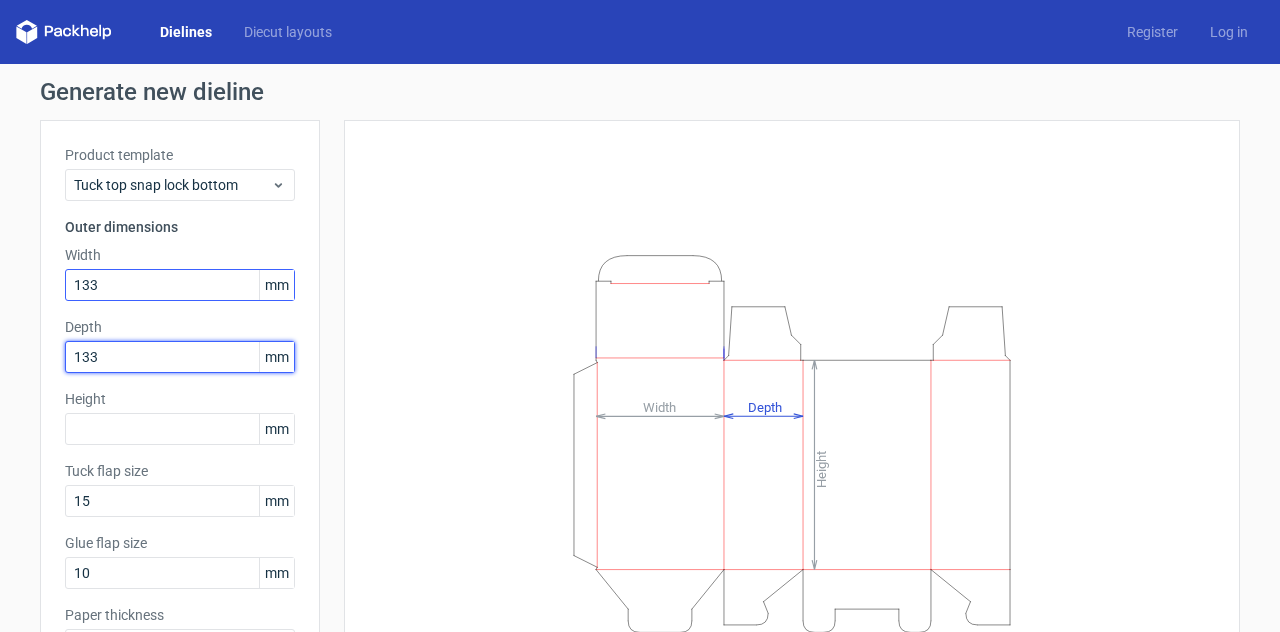 type on "133" 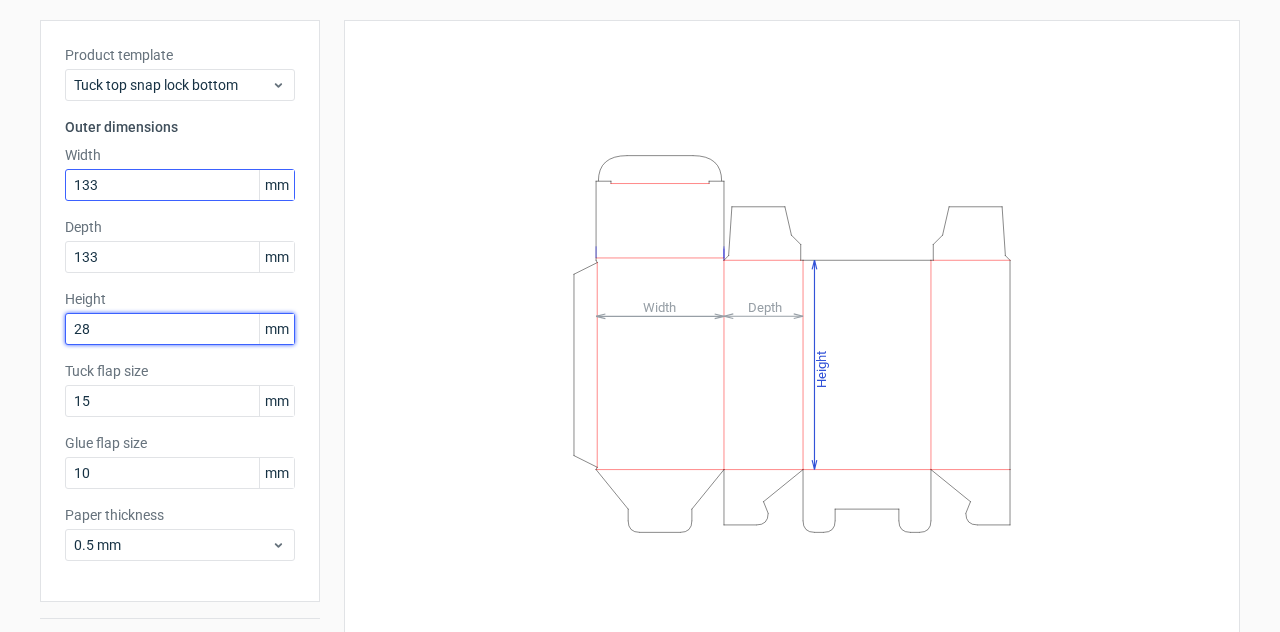 scroll, scrollTop: 151, scrollLeft: 0, axis: vertical 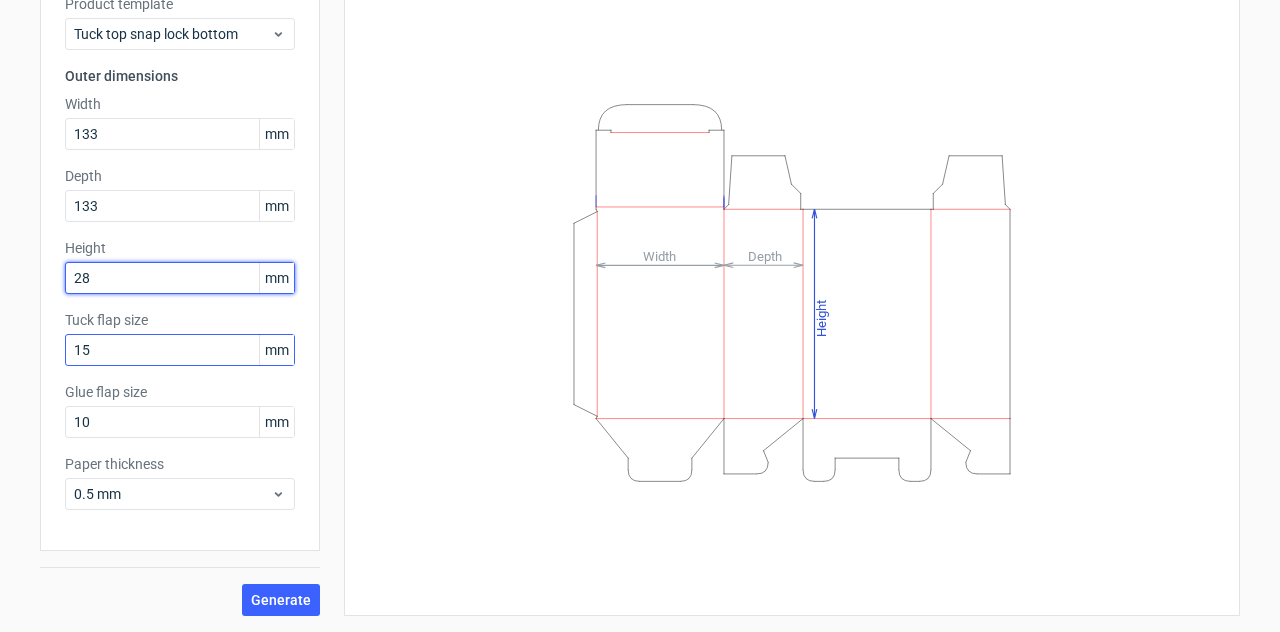 type on "28" 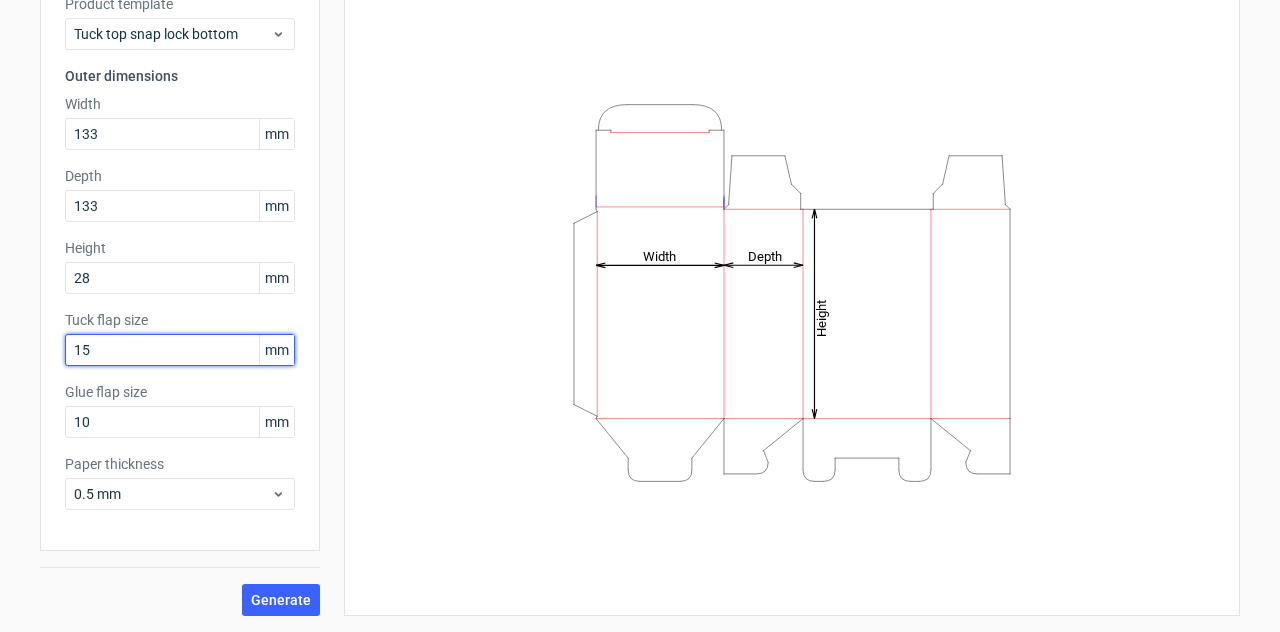 drag, startPoint x: 188, startPoint y: 354, endPoint x: 0, endPoint y: 325, distance: 190.22356 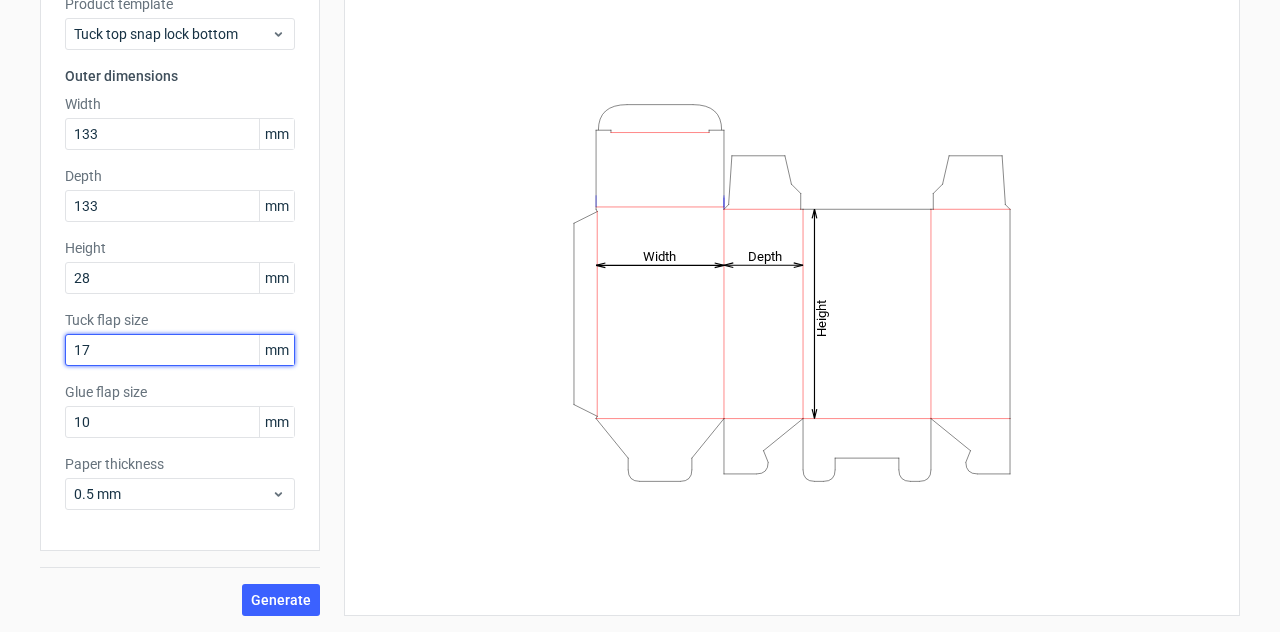 drag, startPoint x: 95, startPoint y: 348, endPoint x: 45, endPoint y: 345, distance: 50.08992 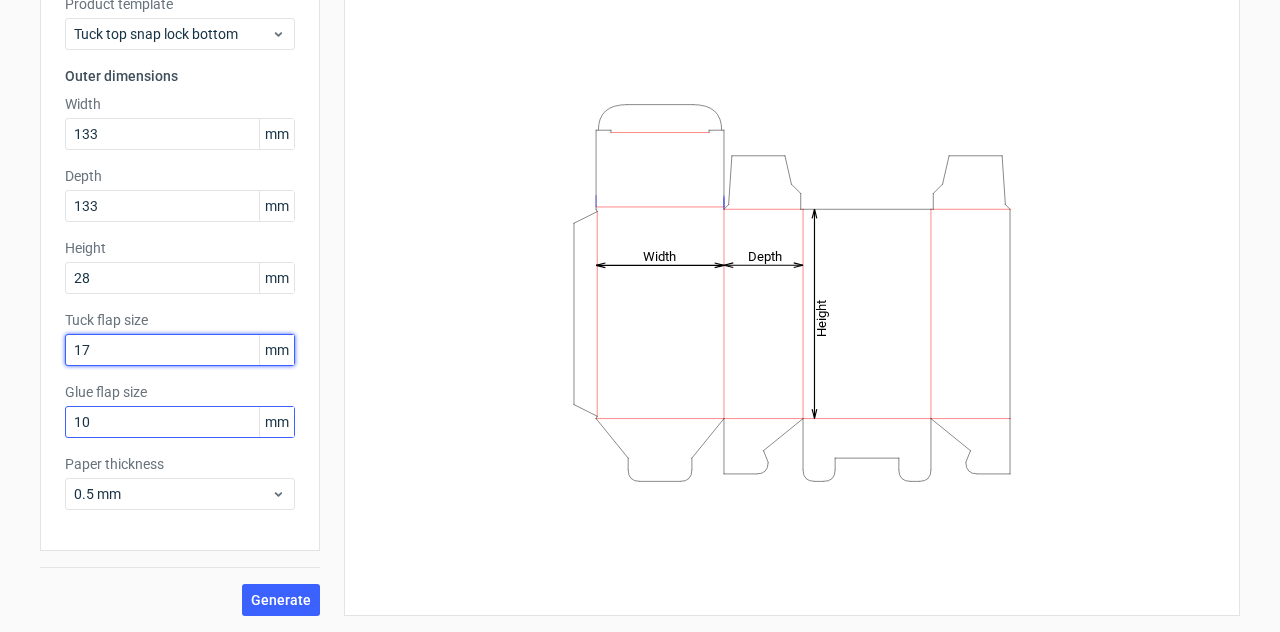type on "17" 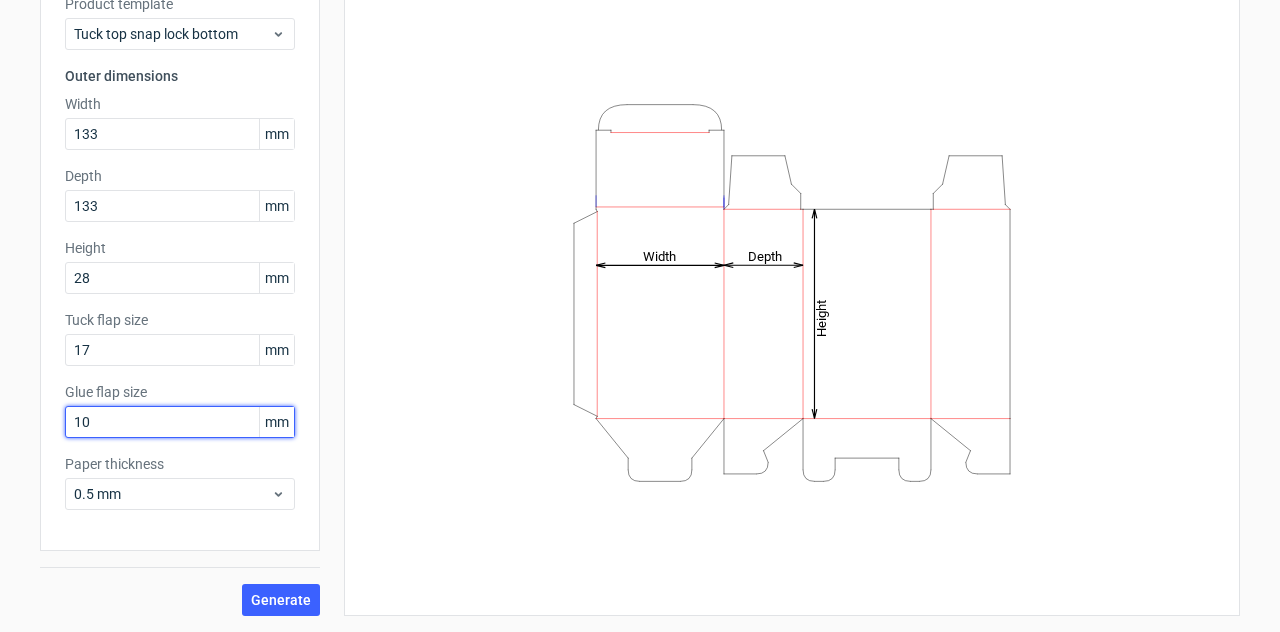 drag, startPoint x: 91, startPoint y: 434, endPoint x: 0, endPoint y: 422, distance: 91.787796 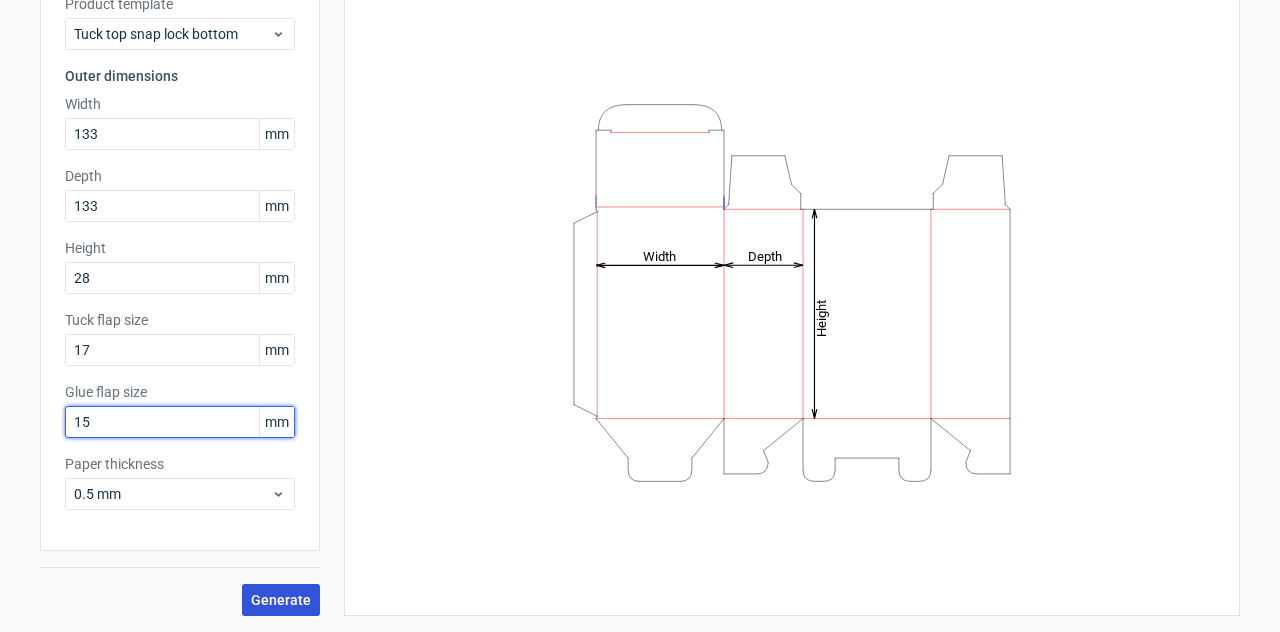 type on "15" 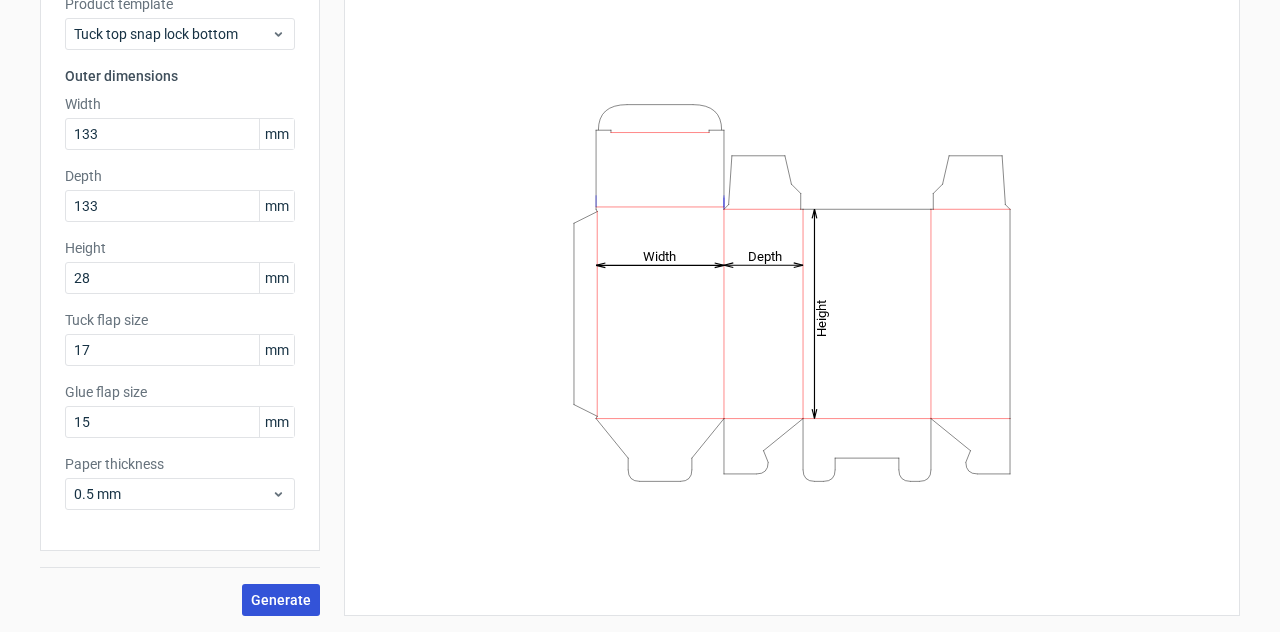 click on "Generate" at bounding box center [281, 600] 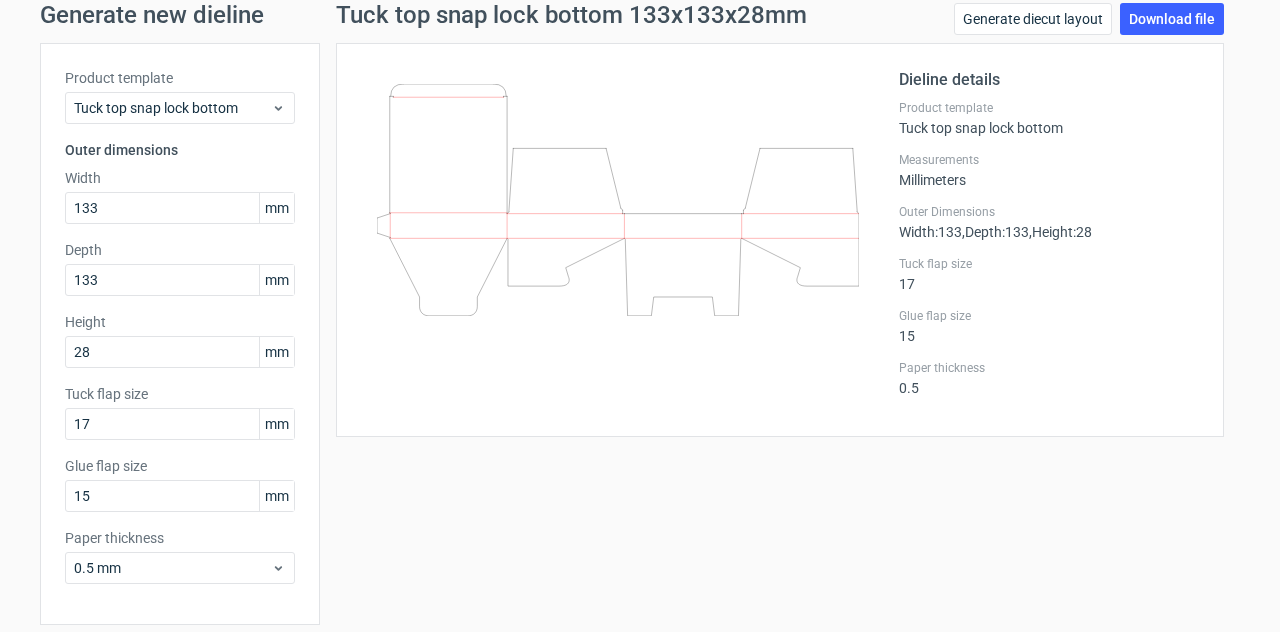 scroll, scrollTop: 0, scrollLeft: 0, axis: both 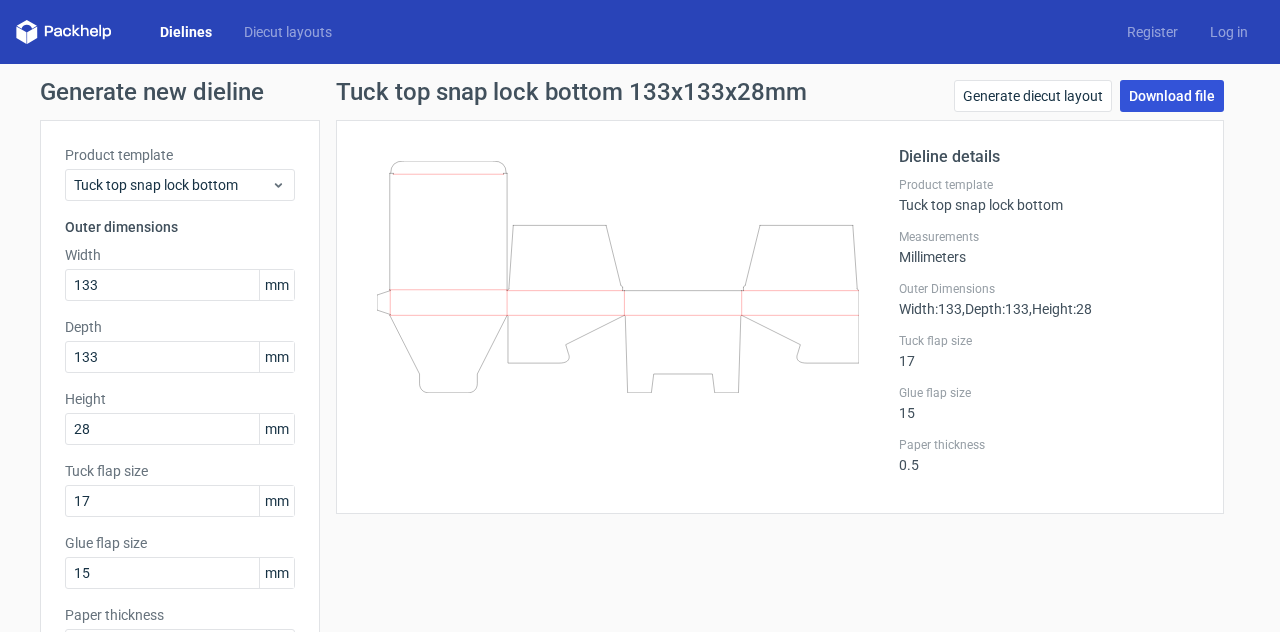 click on "Download file" at bounding box center [1172, 96] 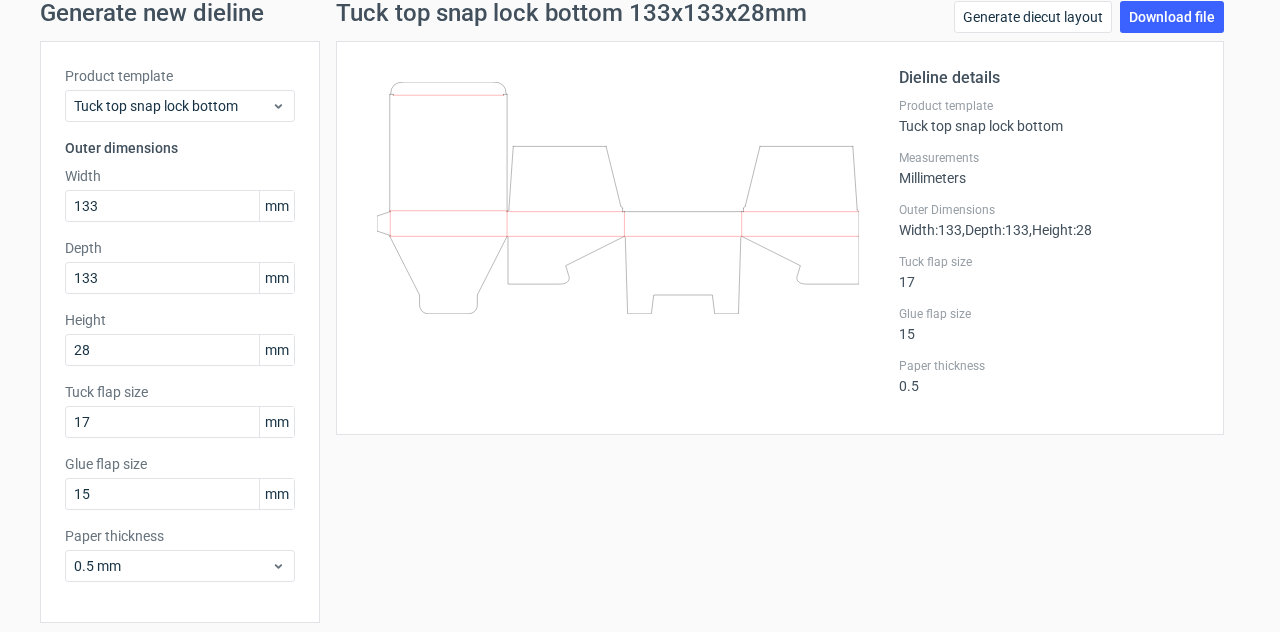 scroll, scrollTop: 151, scrollLeft: 0, axis: vertical 